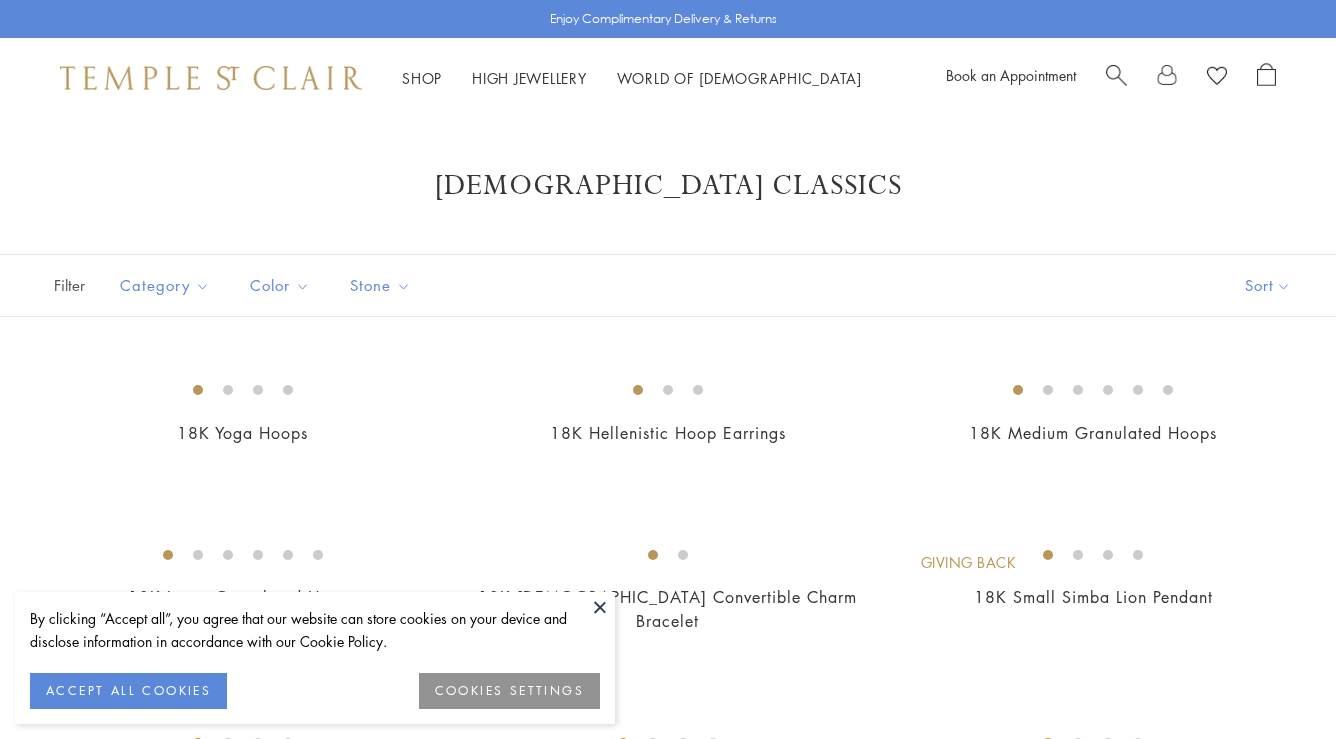 scroll, scrollTop: 0, scrollLeft: 0, axis: both 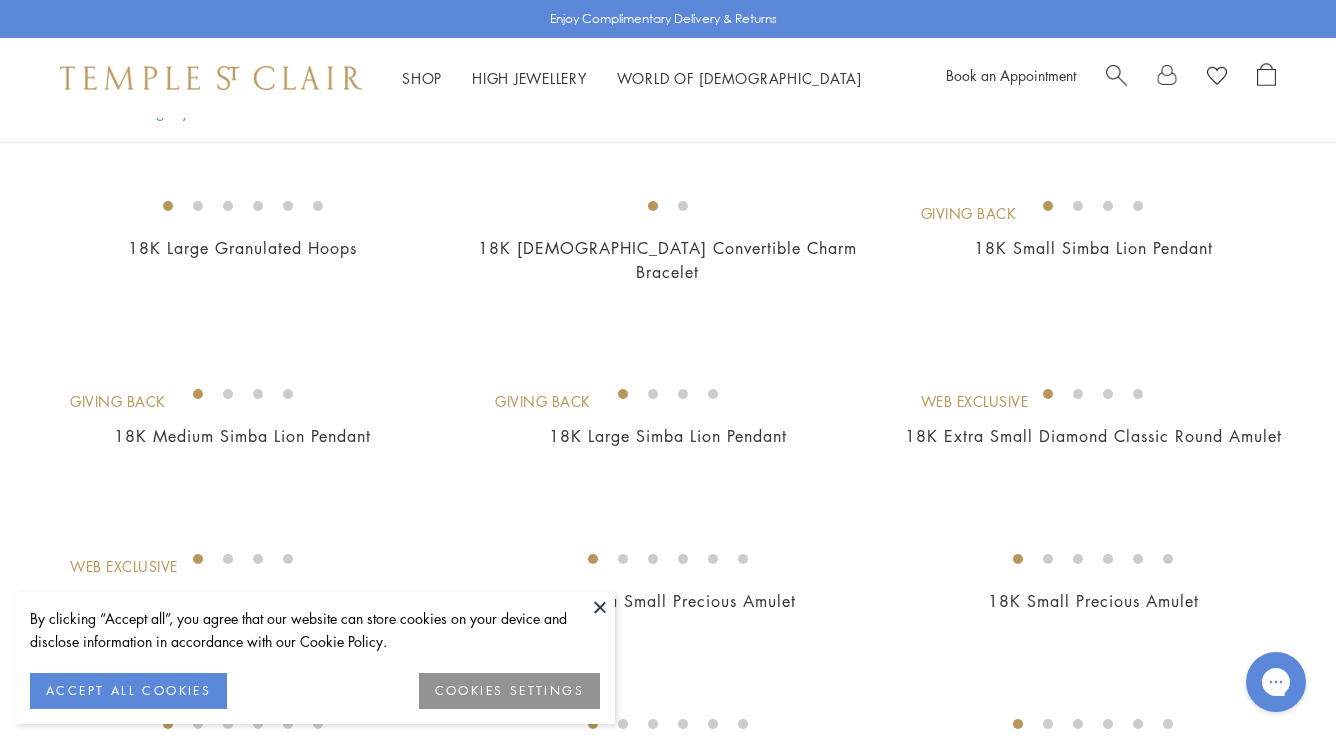 click at bounding box center [600, 607] 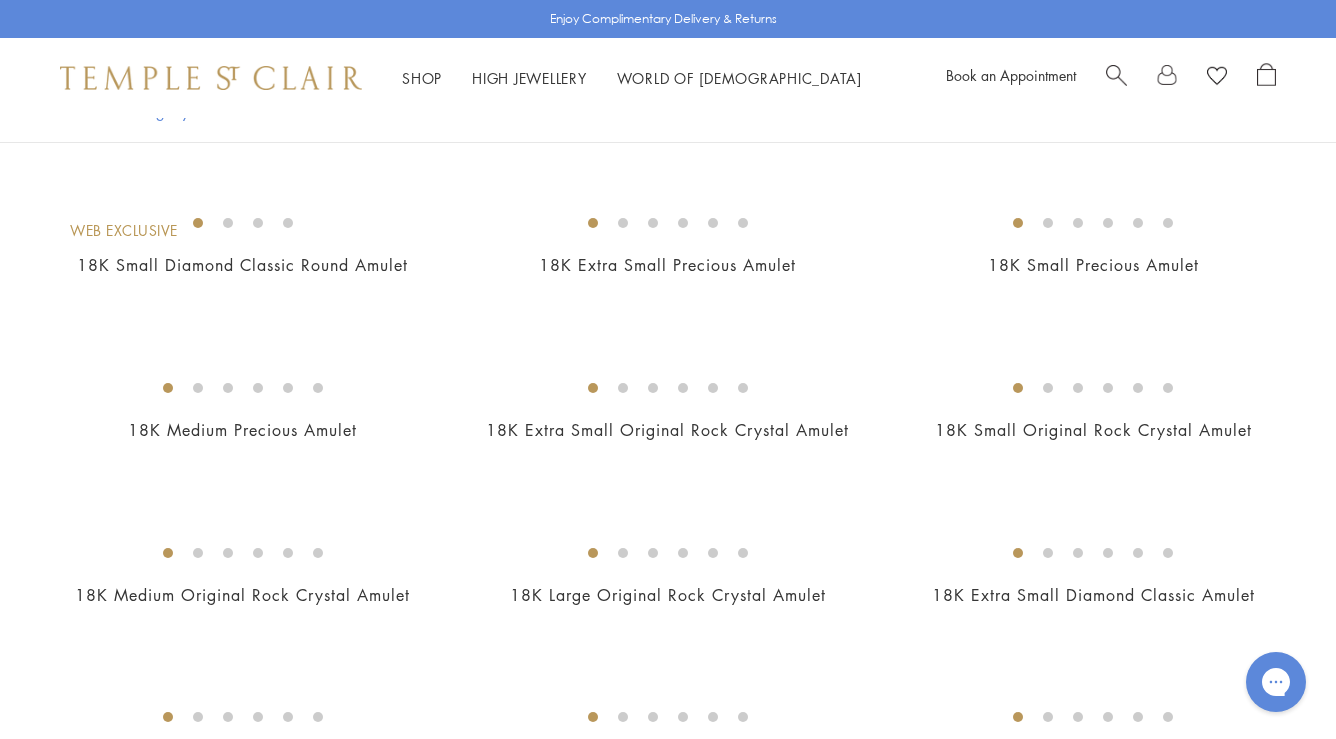 scroll, scrollTop: 1197, scrollLeft: 0, axis: vertical 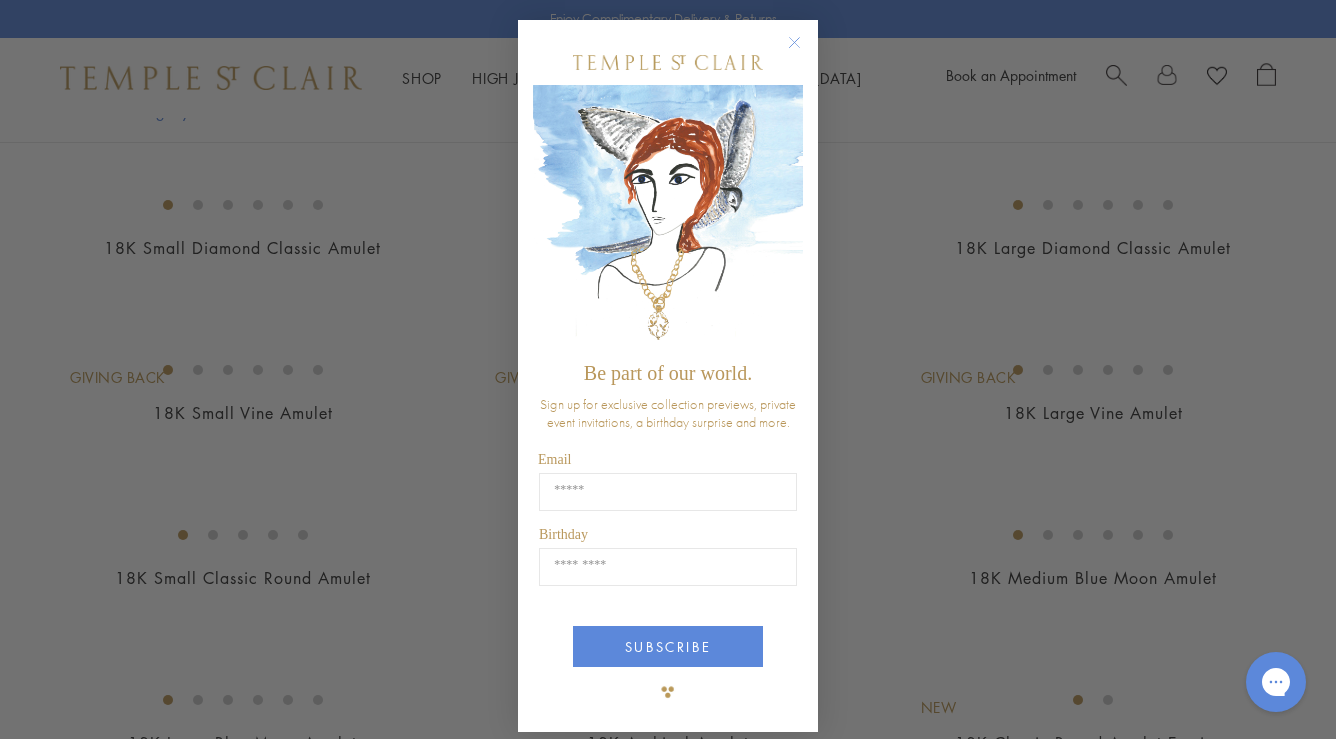 click 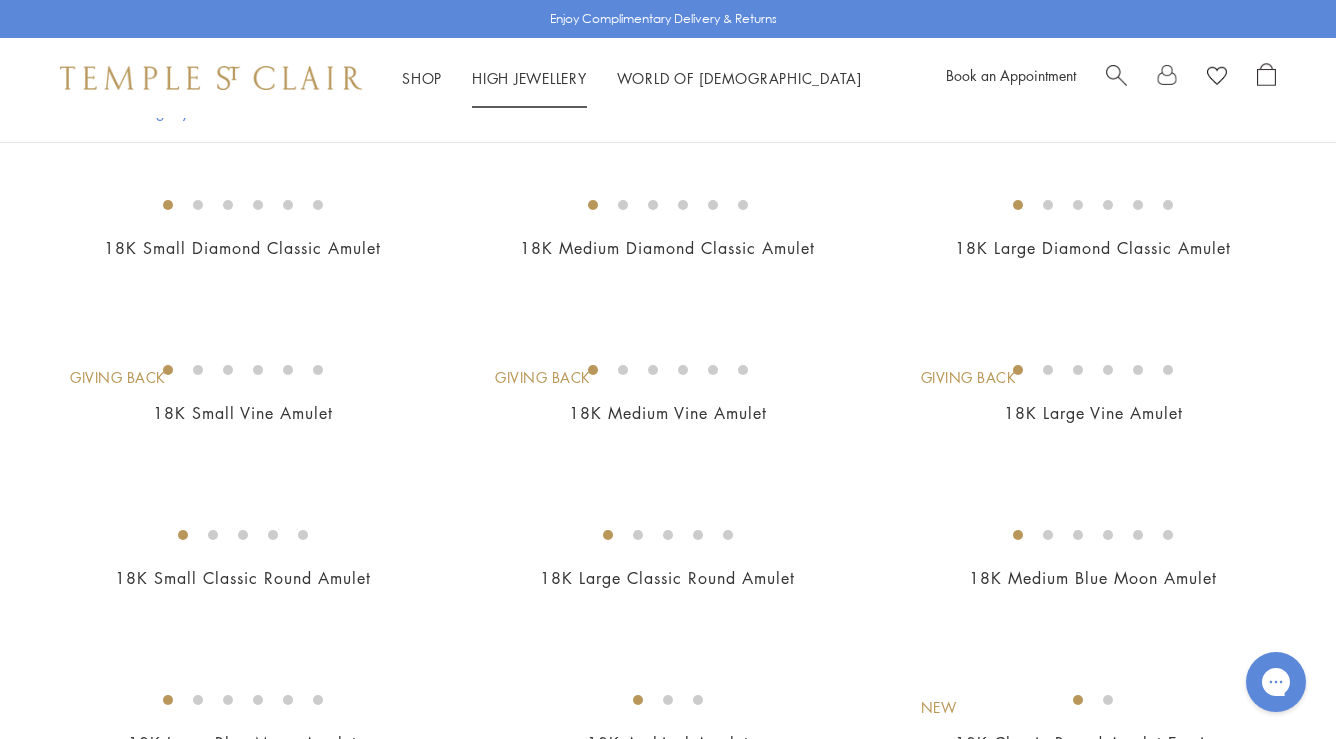 click on "High Jewellery High Jewellery" at bounding box center [529, 78] 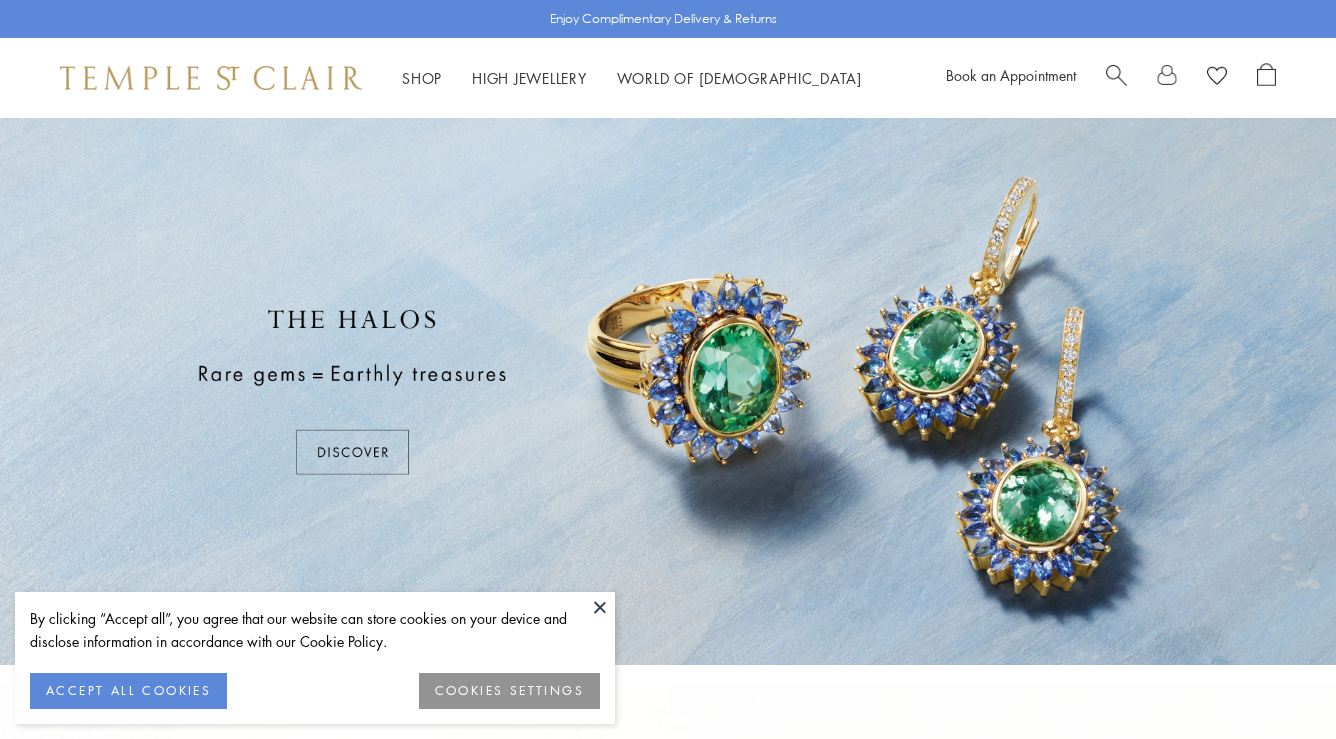 scroll, scrollTop: 0, scrollLeft: 0, axis: both 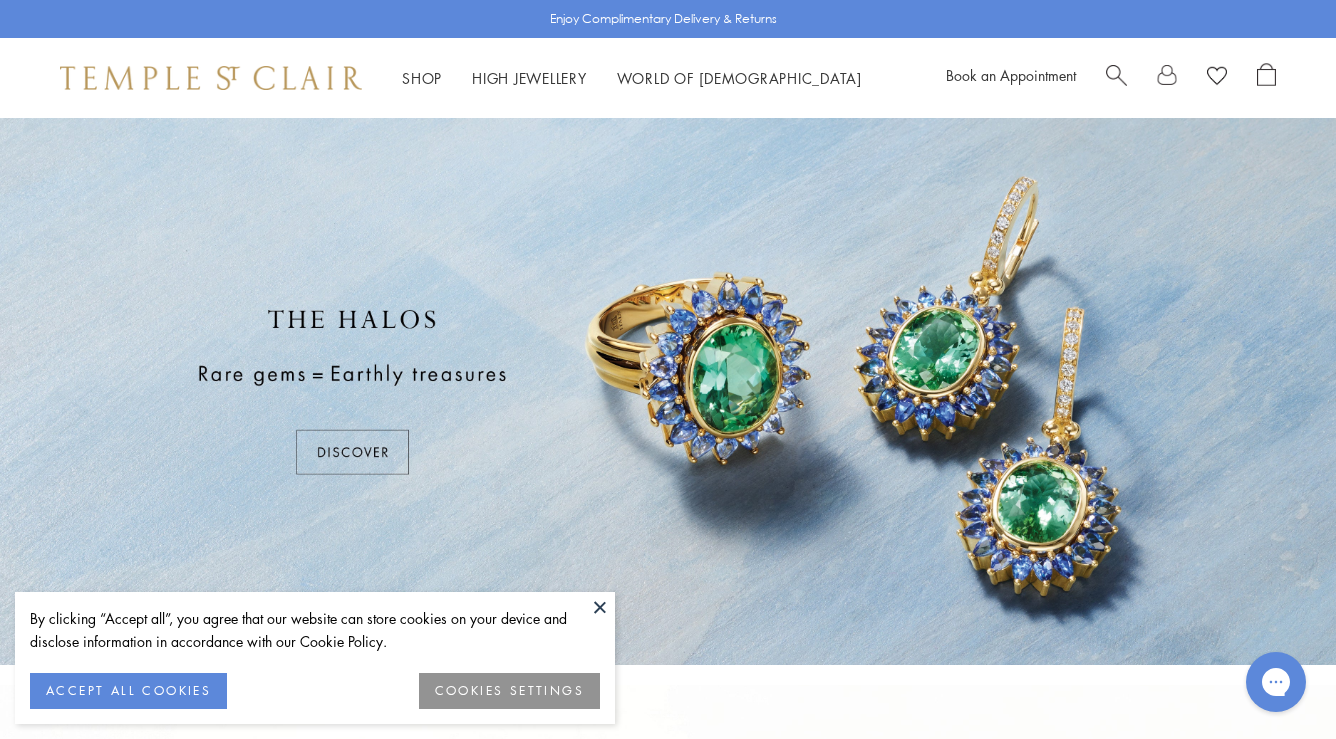 click at bounding box center [600, 607] 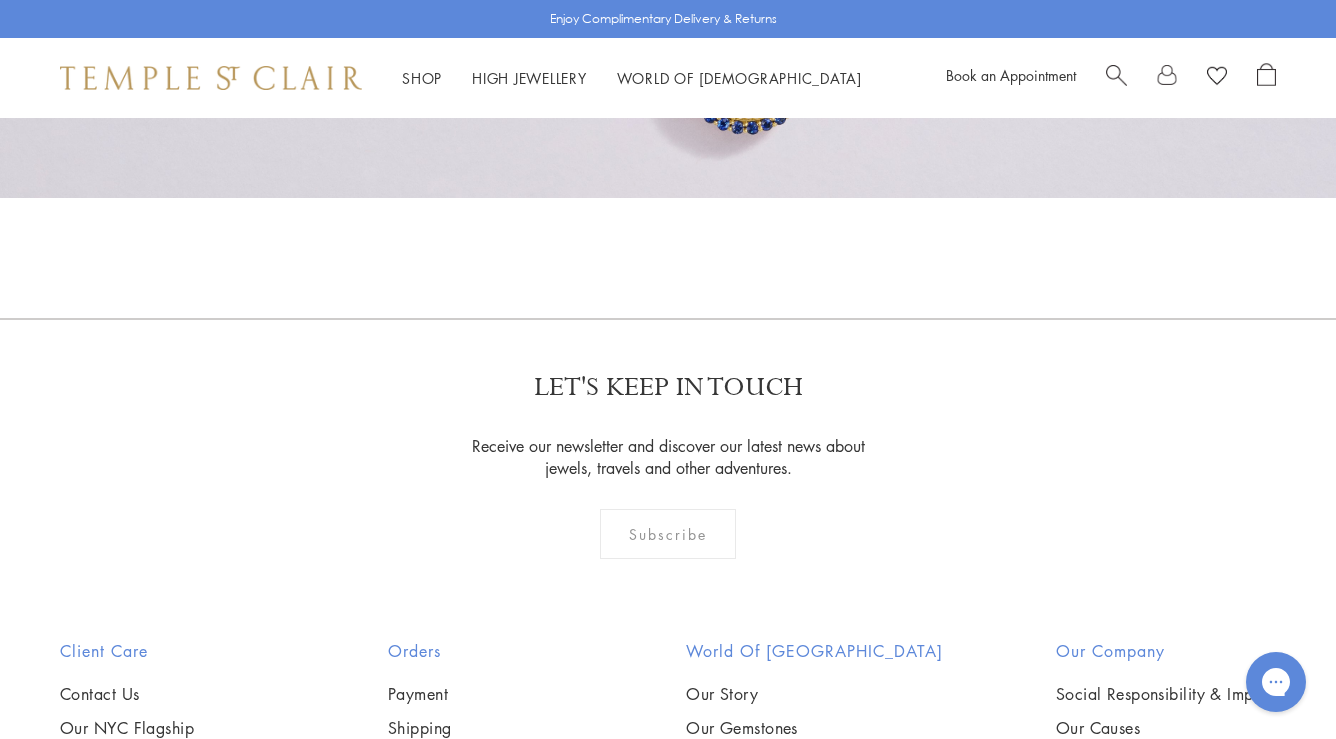 scroll, scrollTop: 1903, scrollLeft: 0, axis: vertical 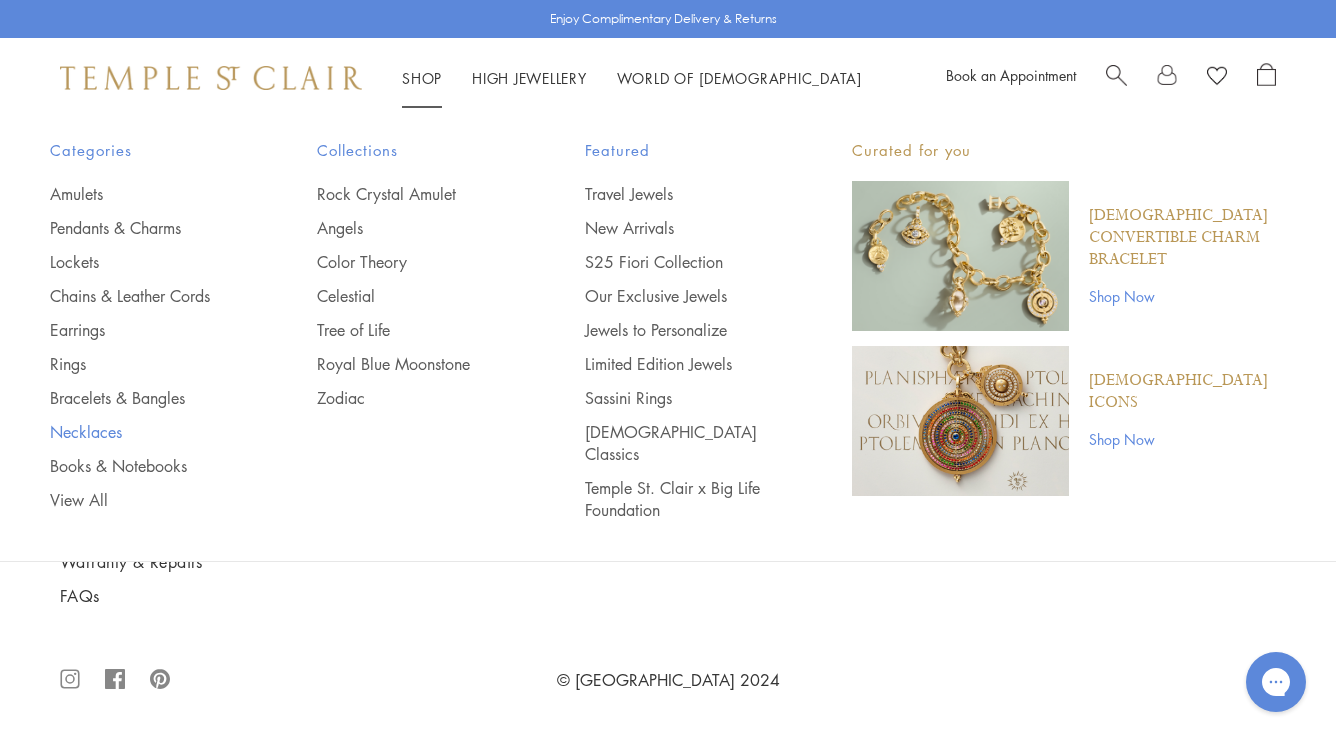 click on "Necklaces" at bounding box center (143, 432) 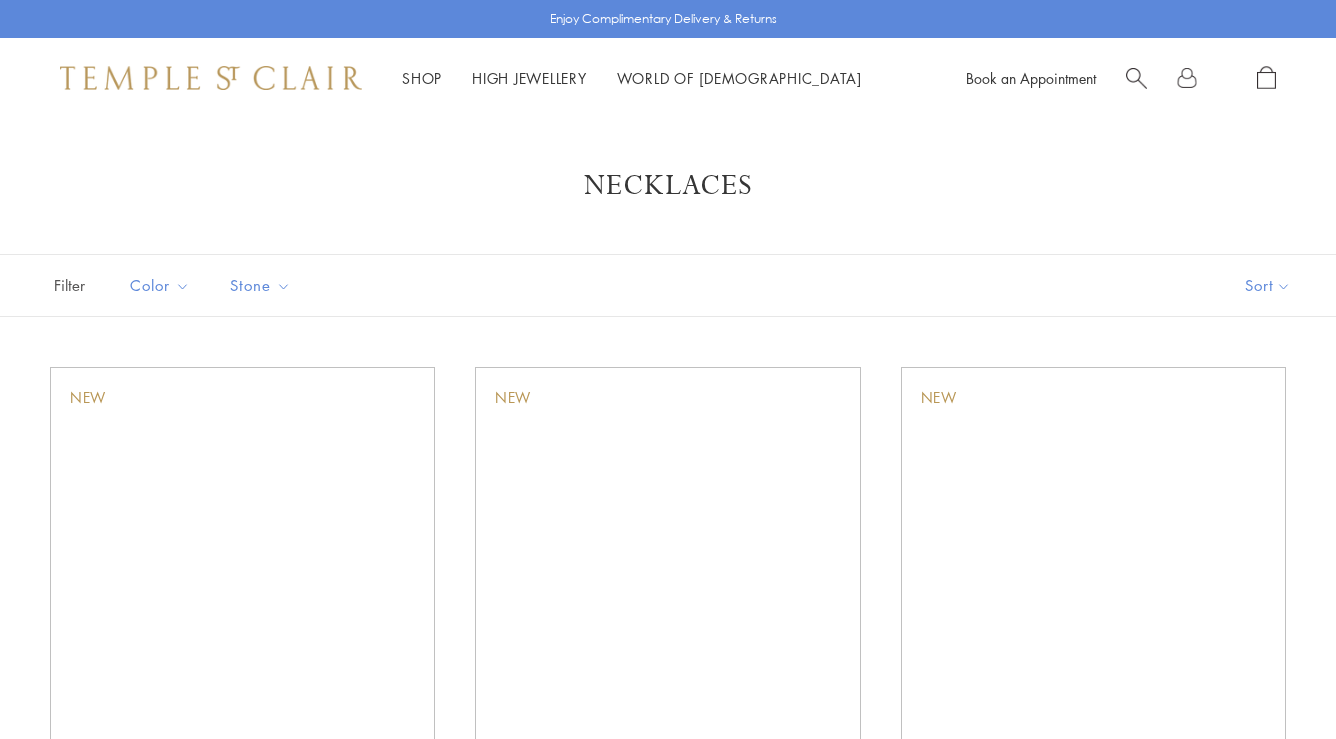 scroll, scrollTop: 0, scrollLeft: 0, axis: both 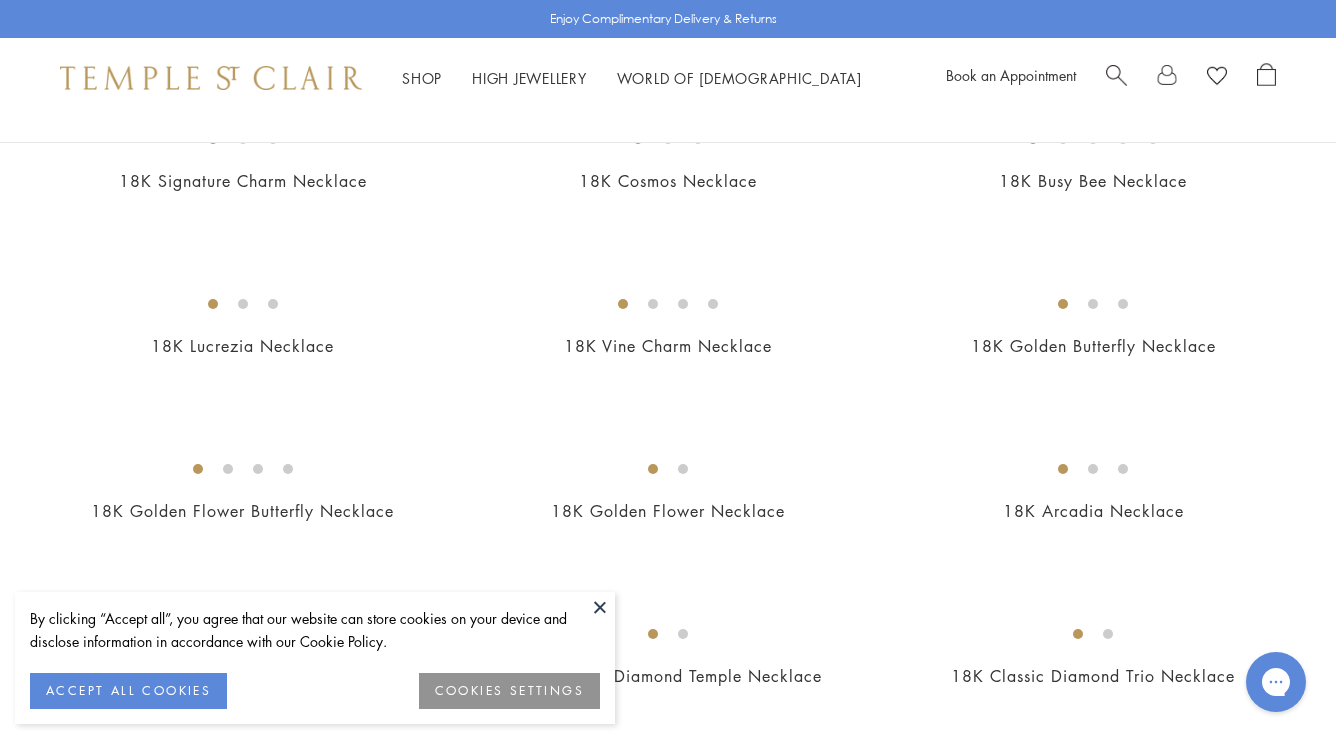 click at bounding box center (600, 607) 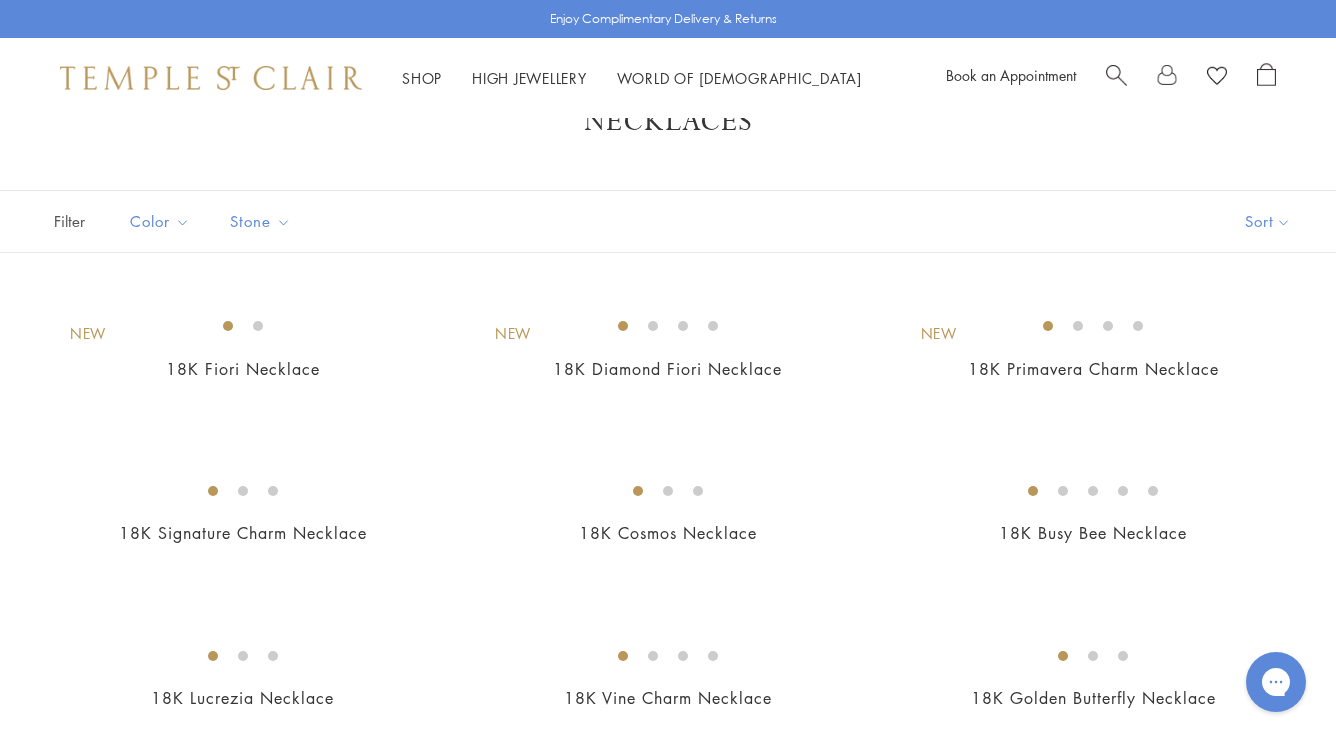 scroll, scrollTop: 0, scrollLeft: 0, axis: both 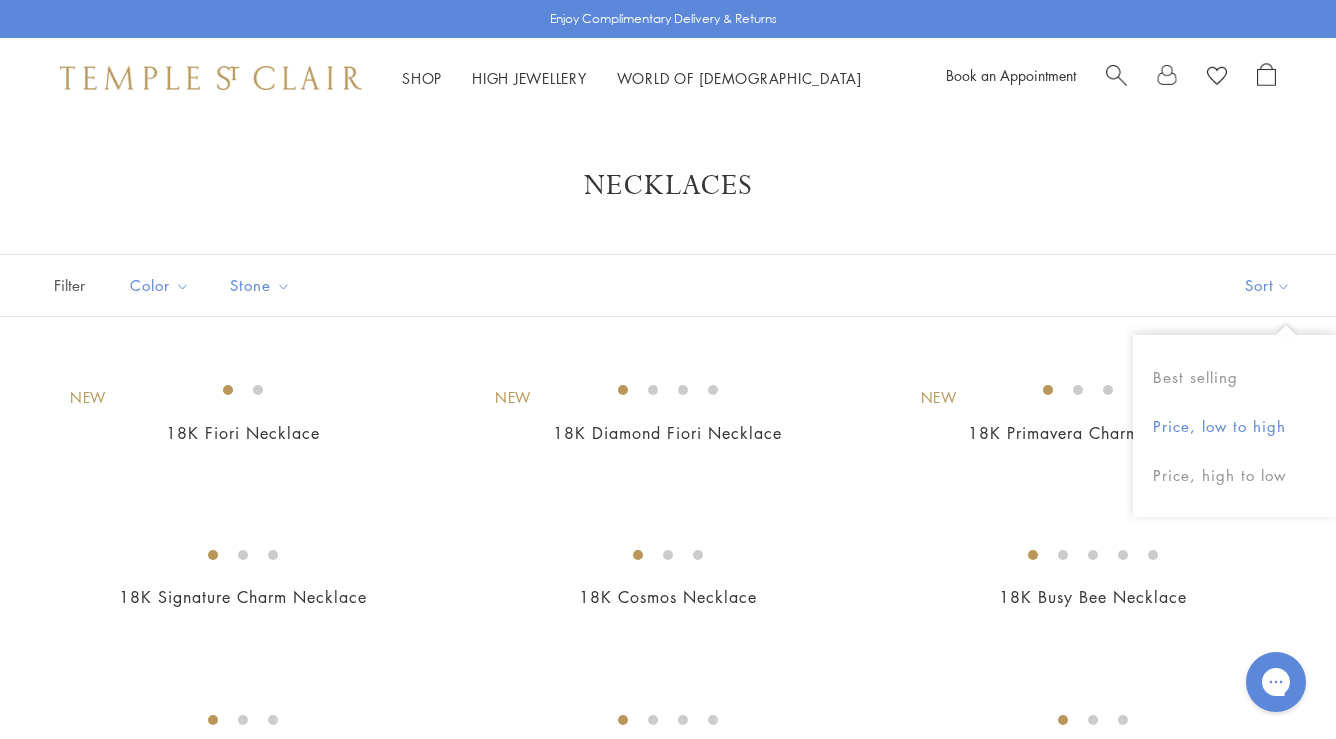 click on "Price, low to high" at bounding box center [1234, 426] 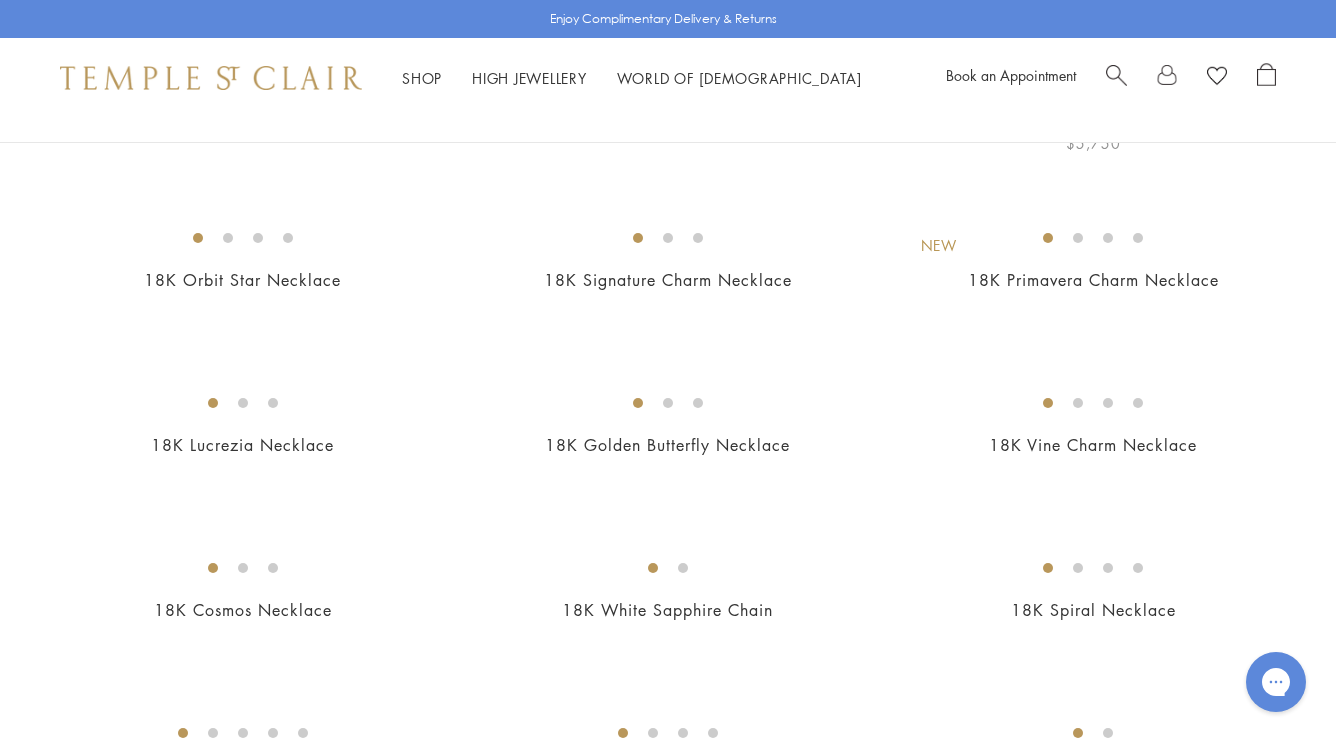scroll, scrollTop: 0, scrollLeft: 0, axis: both 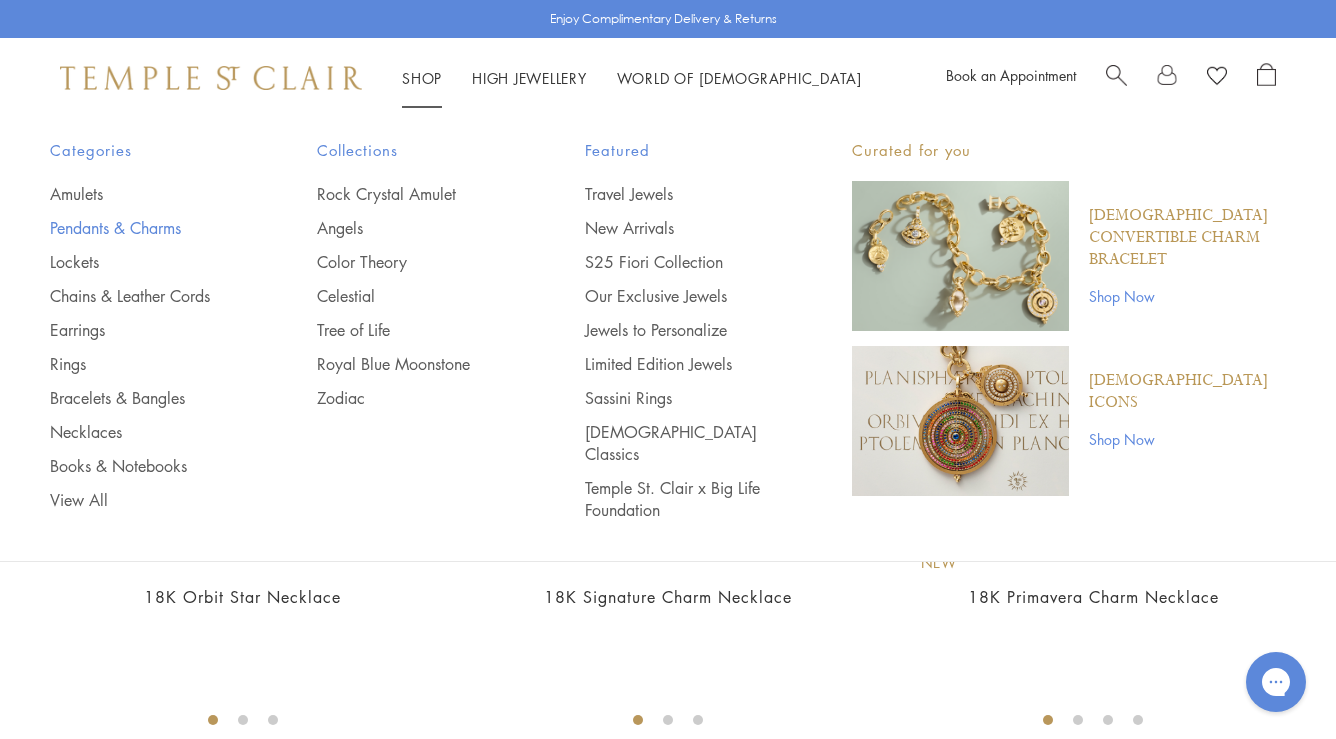 click on "Pendants & Charms" at bounding box center (143, 228) 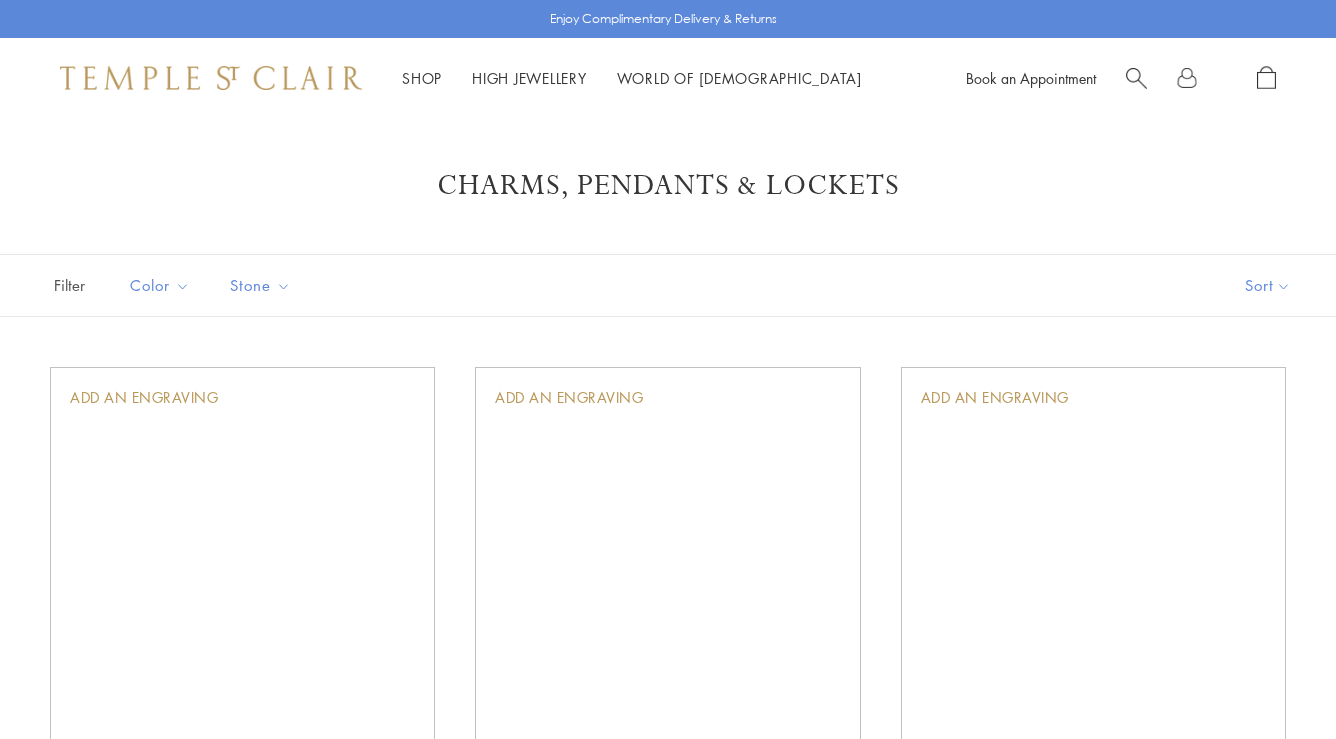 scroll, scrollTop: 0, scrollLeft: 0, axis: both 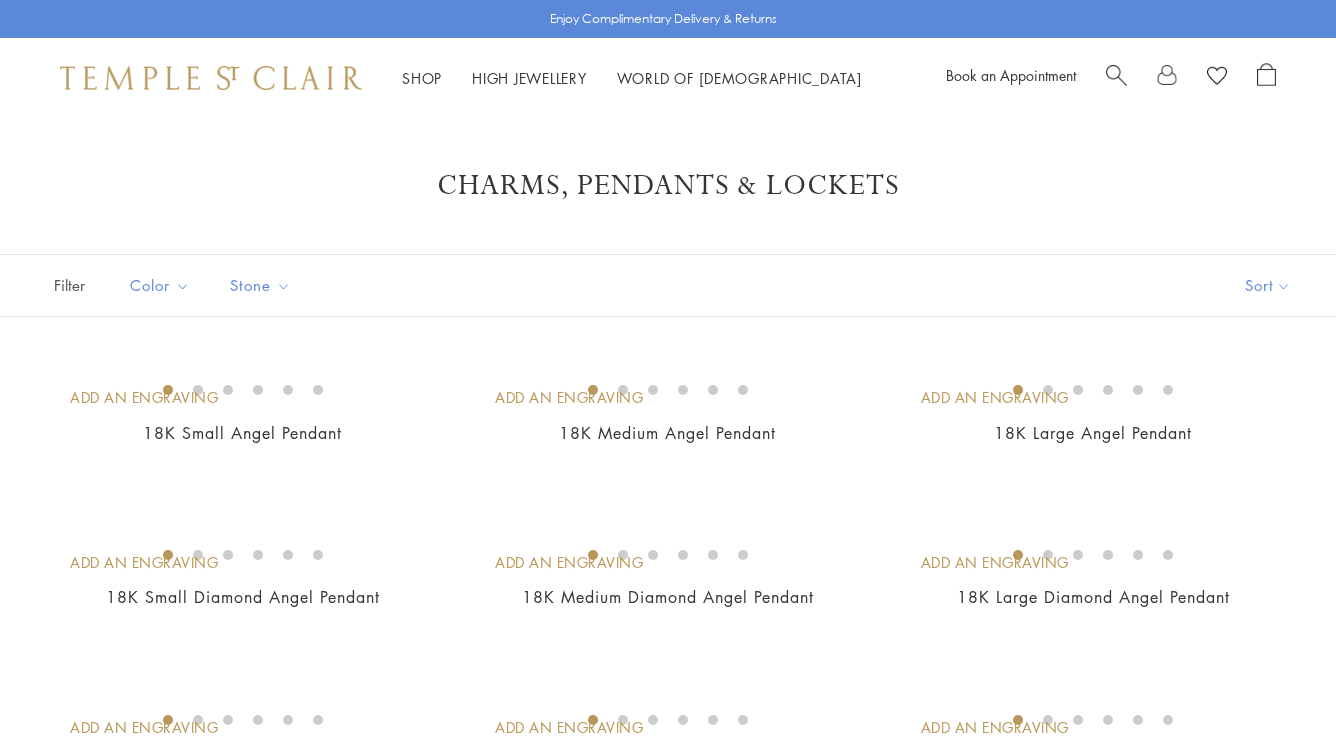 click on "Sort" at bounding box center (1268, 285) 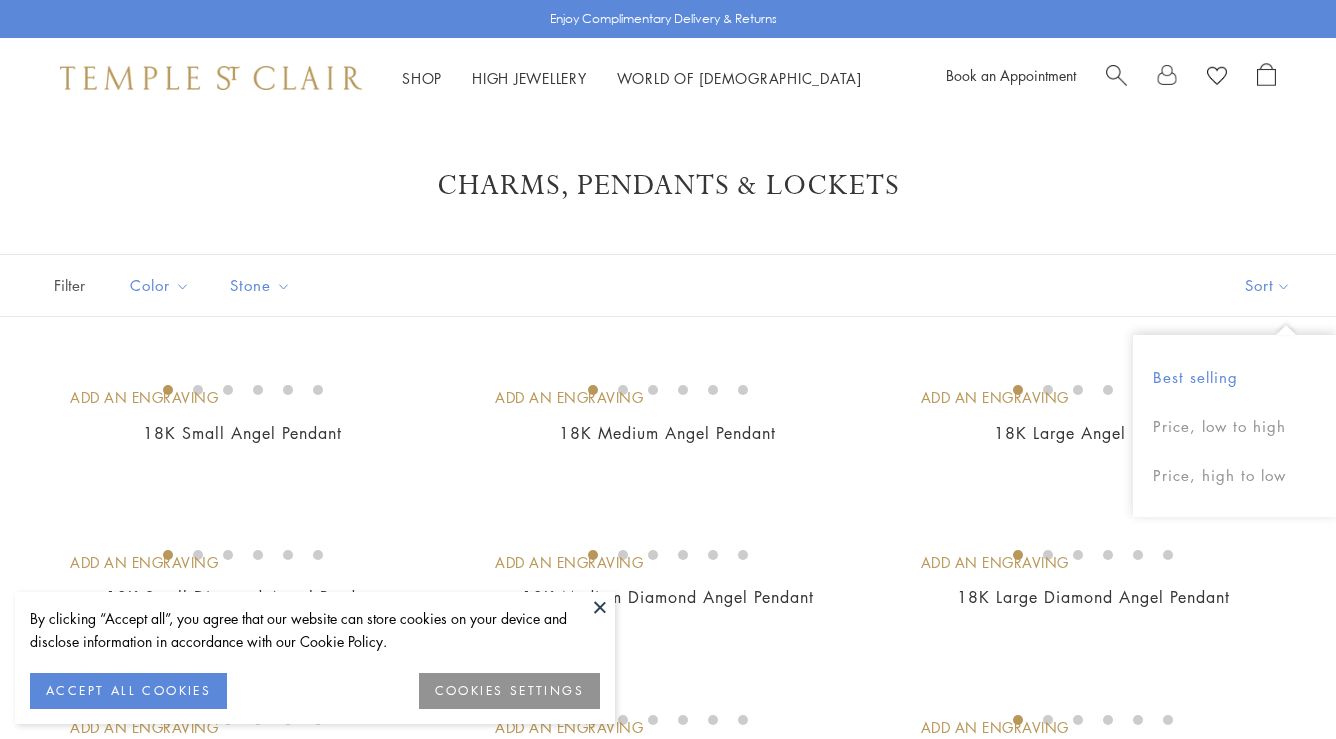 scroll, scrollTop: 0, scrollLeft: 0, axis: both 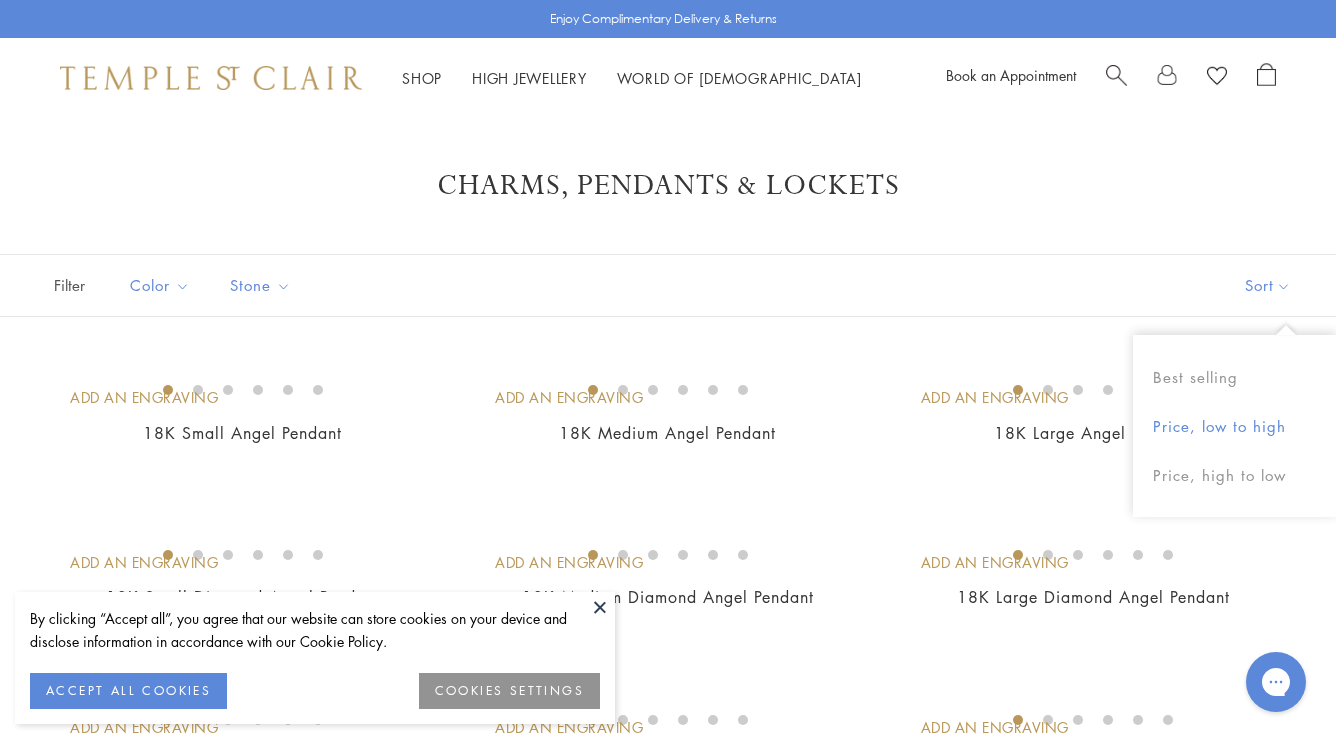 click on "Price, low to high" at bounding box center [1234, 426] 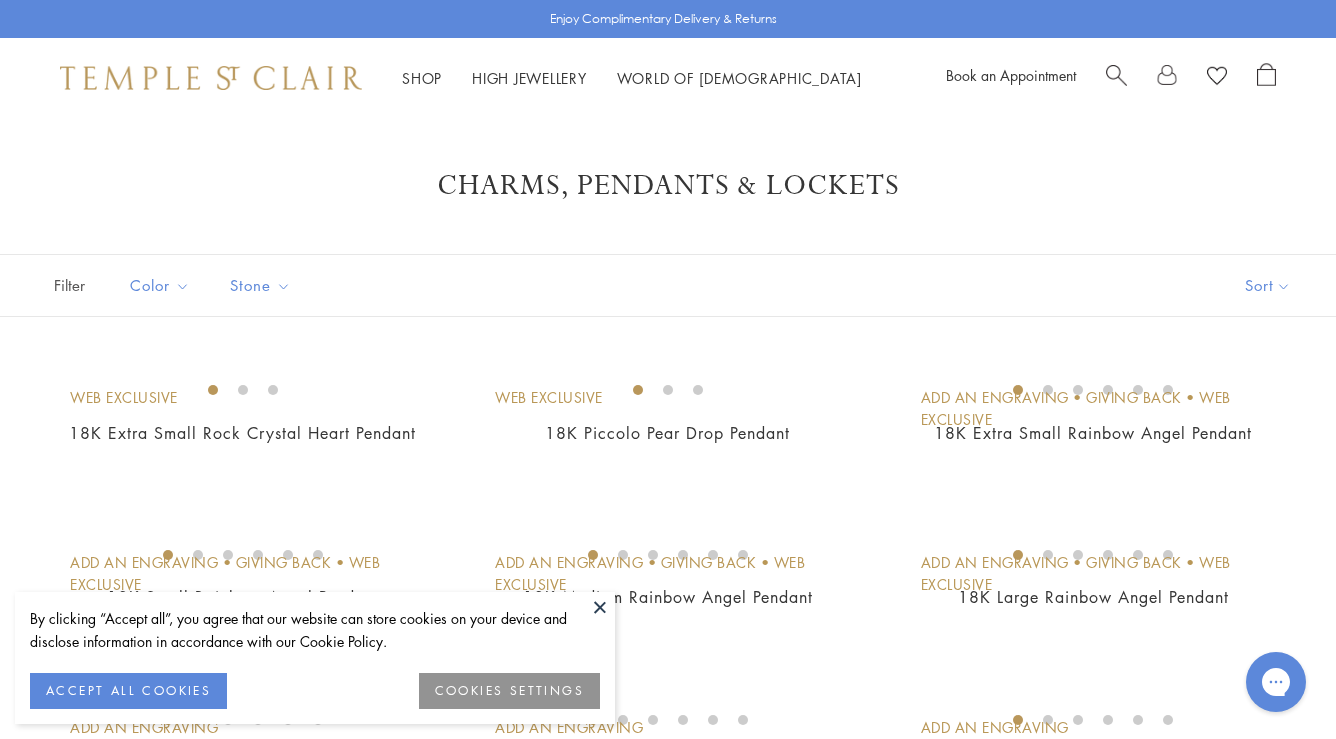 click at bounding box center (600, 607) 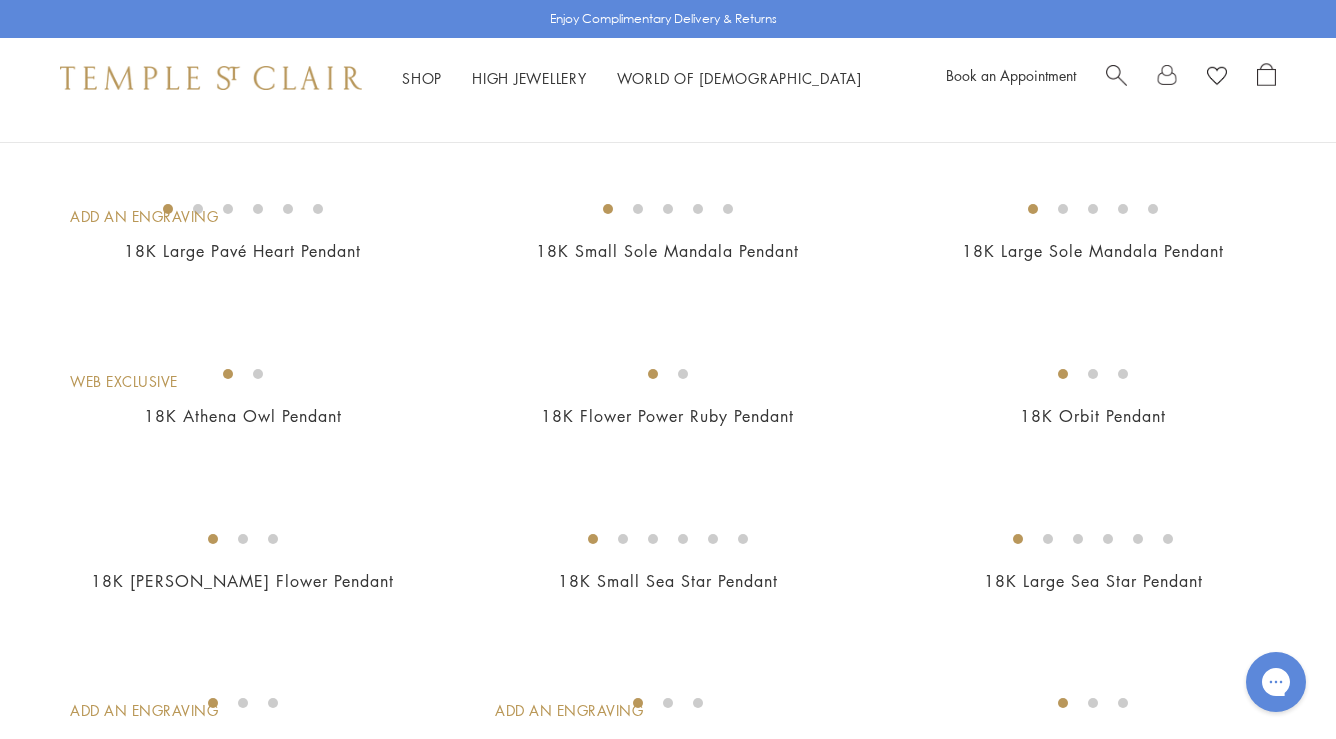 scroll, scrollTop: 2783, scrollLeft: 0, axis: vertical 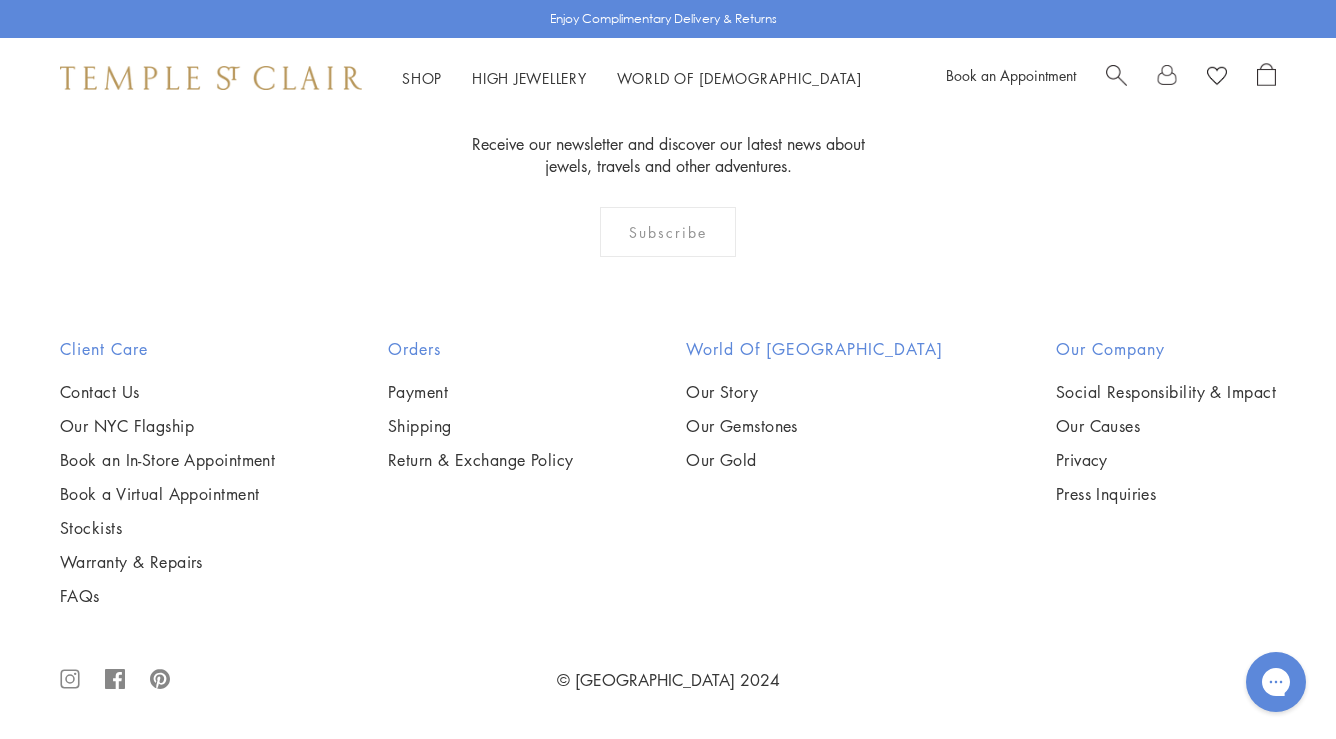 click on "2" at bounding box center (636, -92) 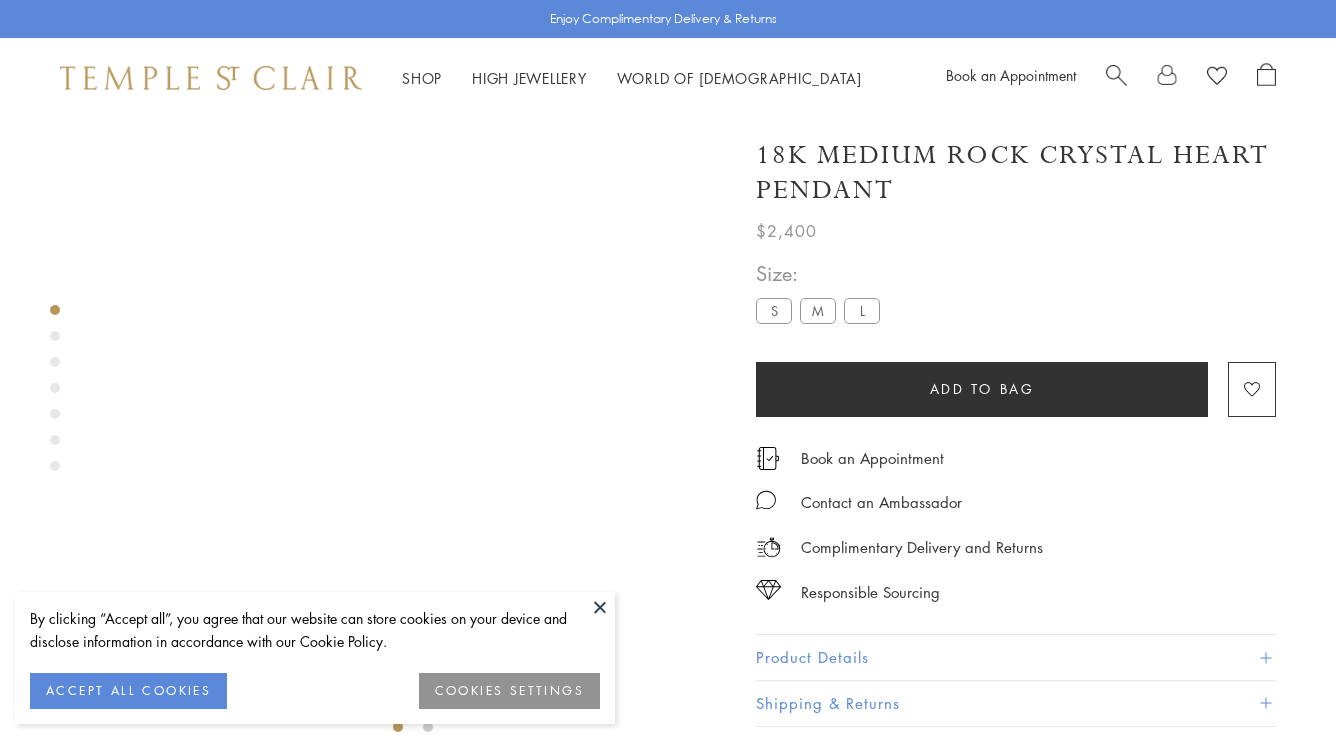 scroll, scrollTop: 63, scrollLeft: 0, axis: vertical 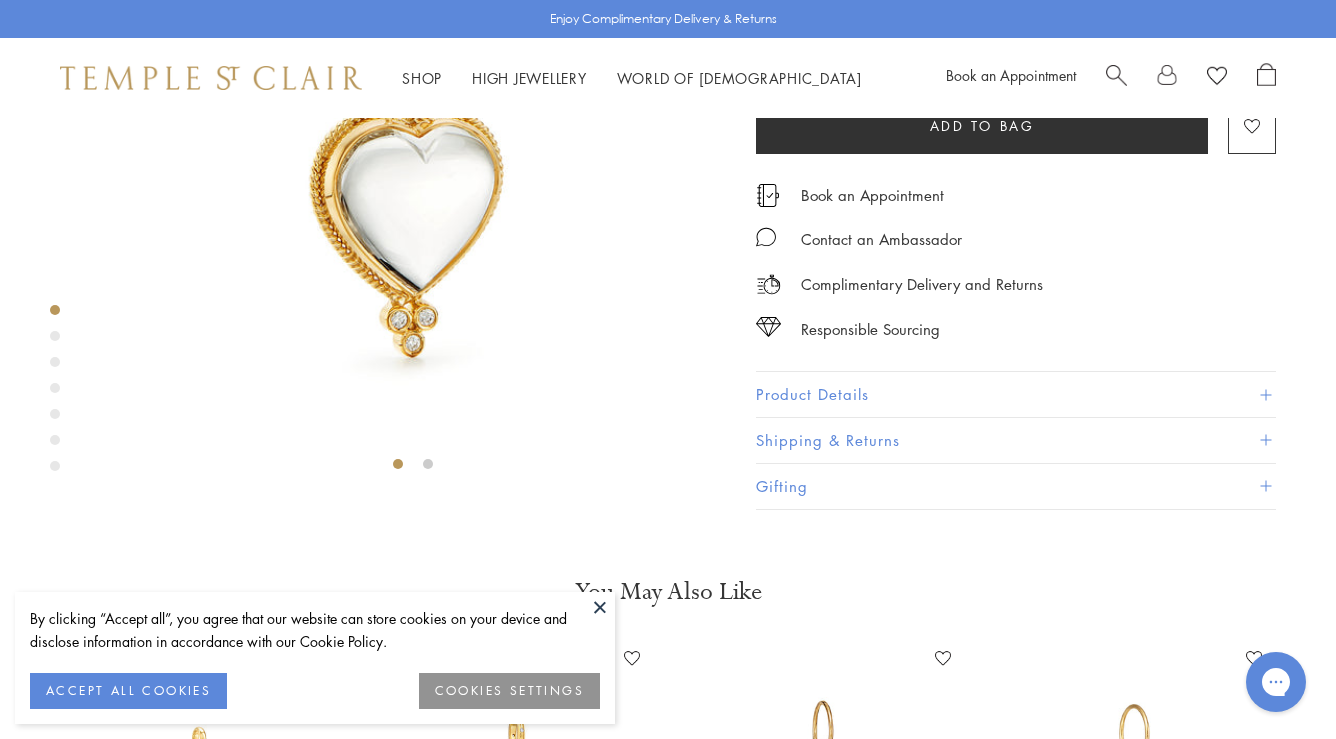 click at bounding box center [600, 607] 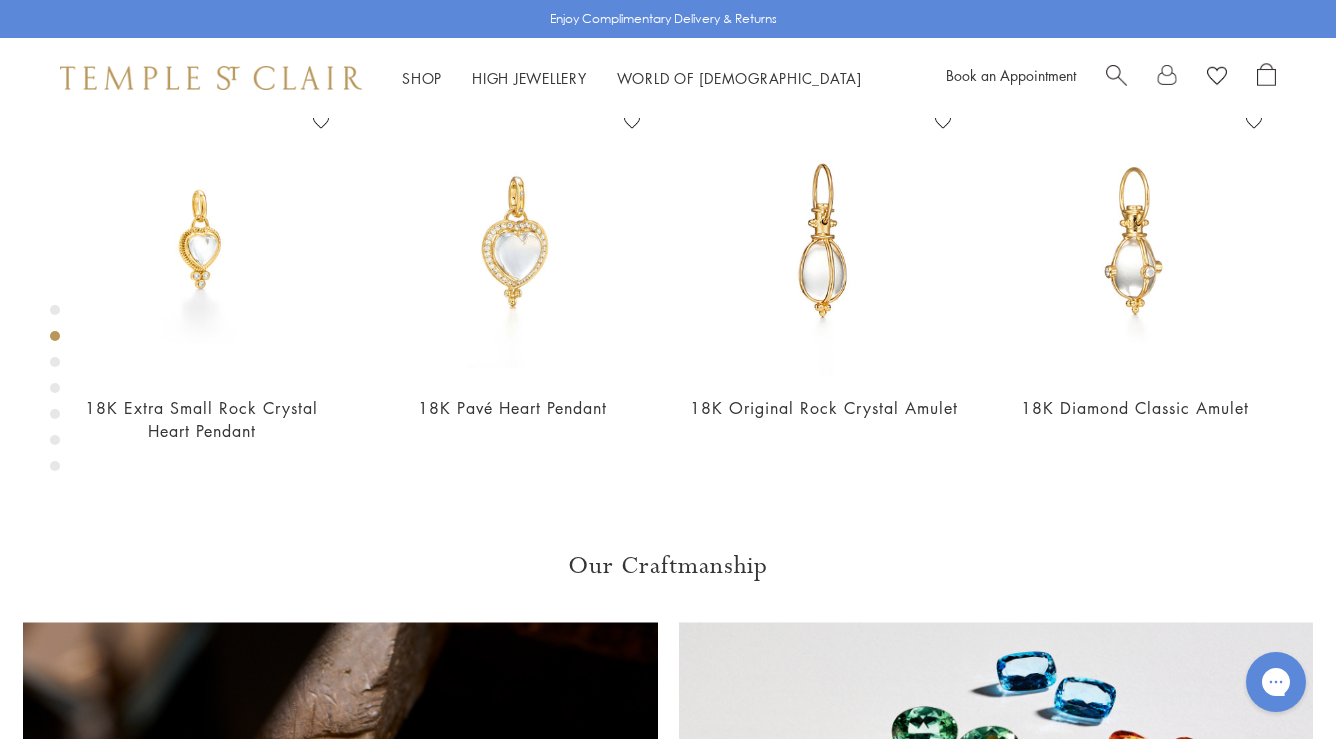 scroll, scrollTop: 501, scrollLeft: 0, axis: vertical 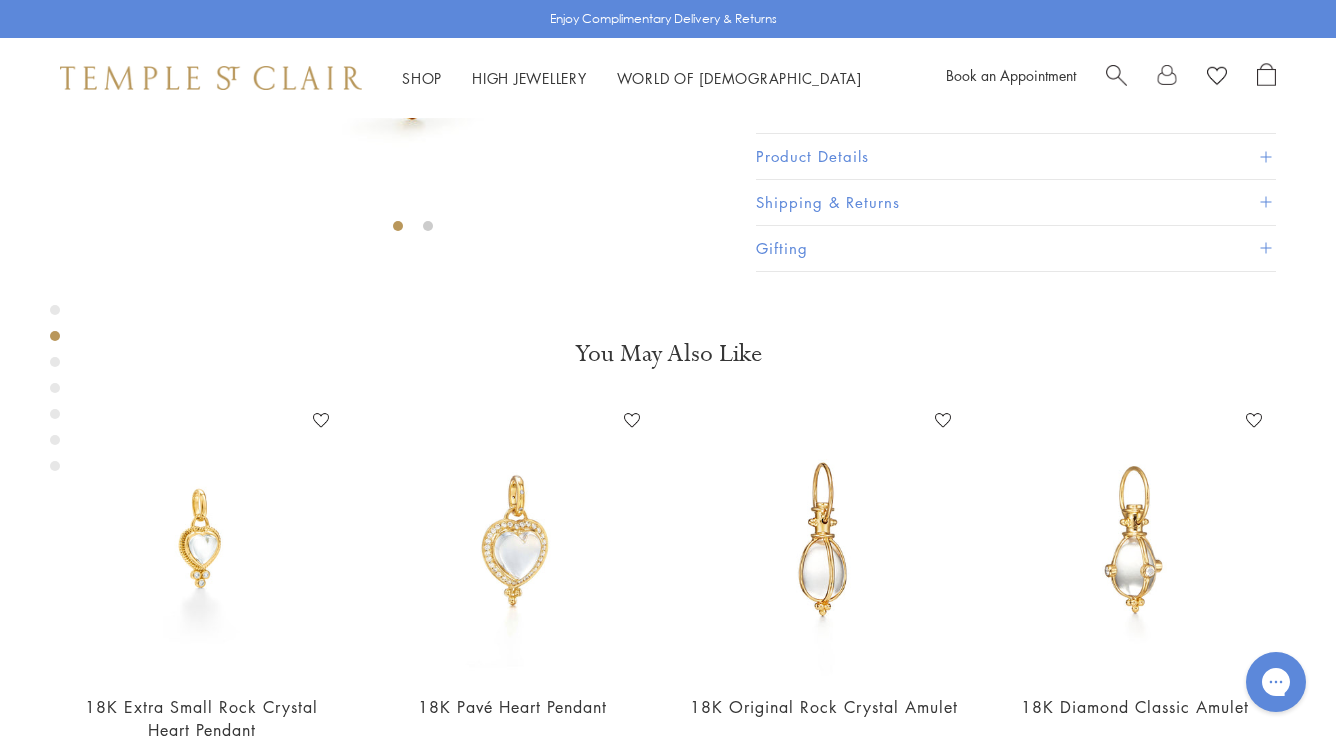 click at bounding box center [55, 362] 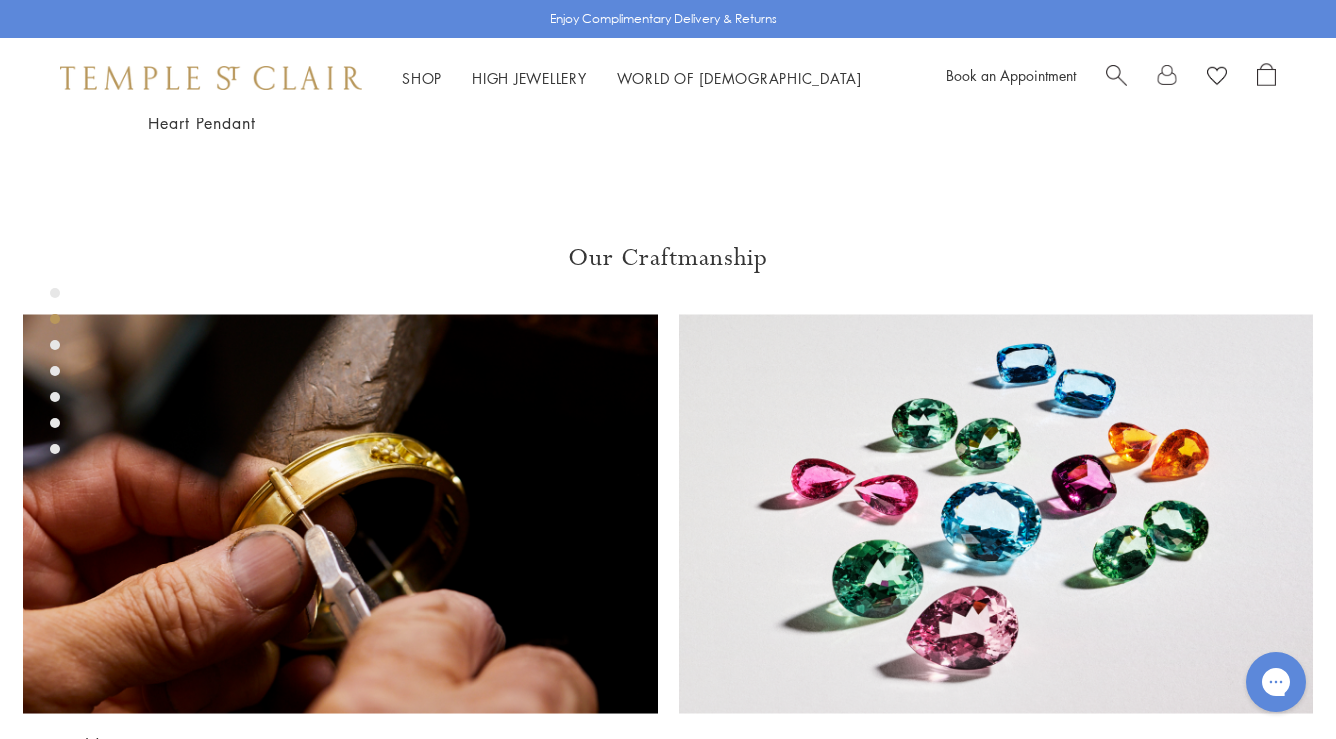 scroll, scrollTop: 778, scrollLeft: 0, axis: vertical 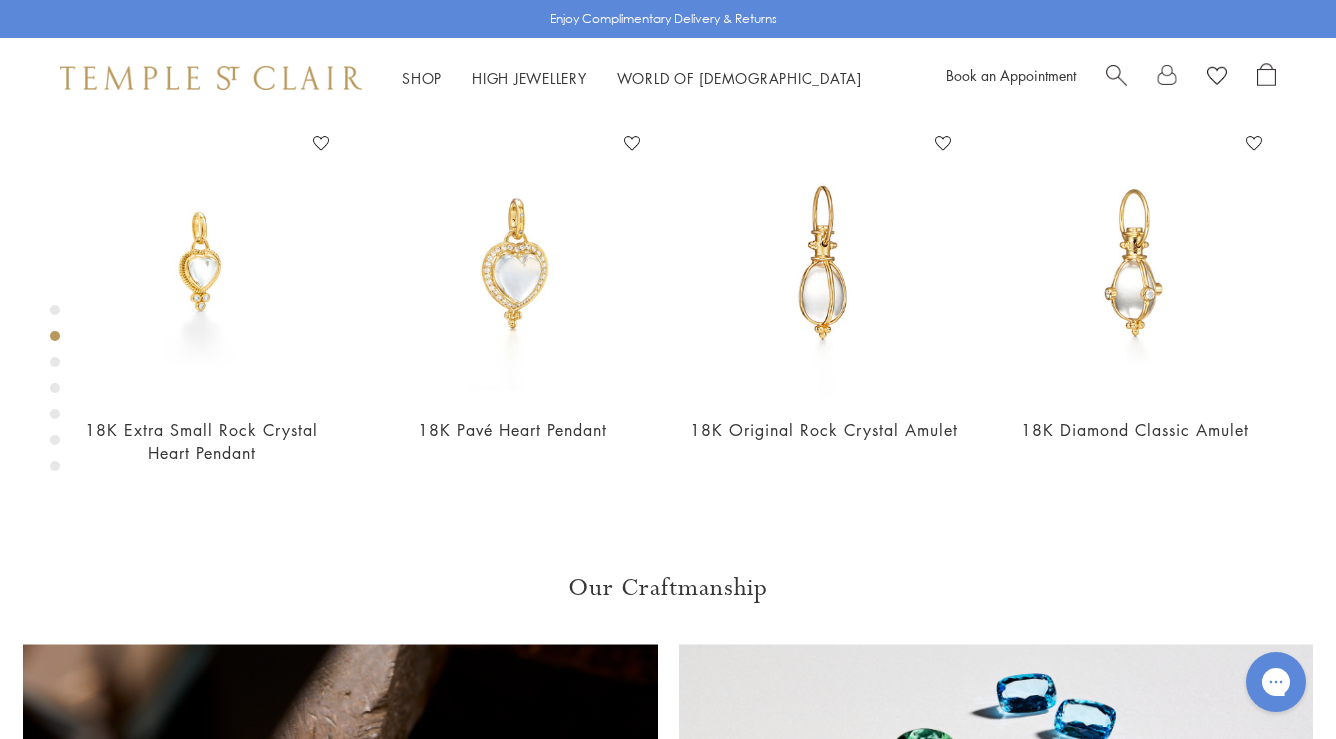 click at bounding box center (-213, -347) 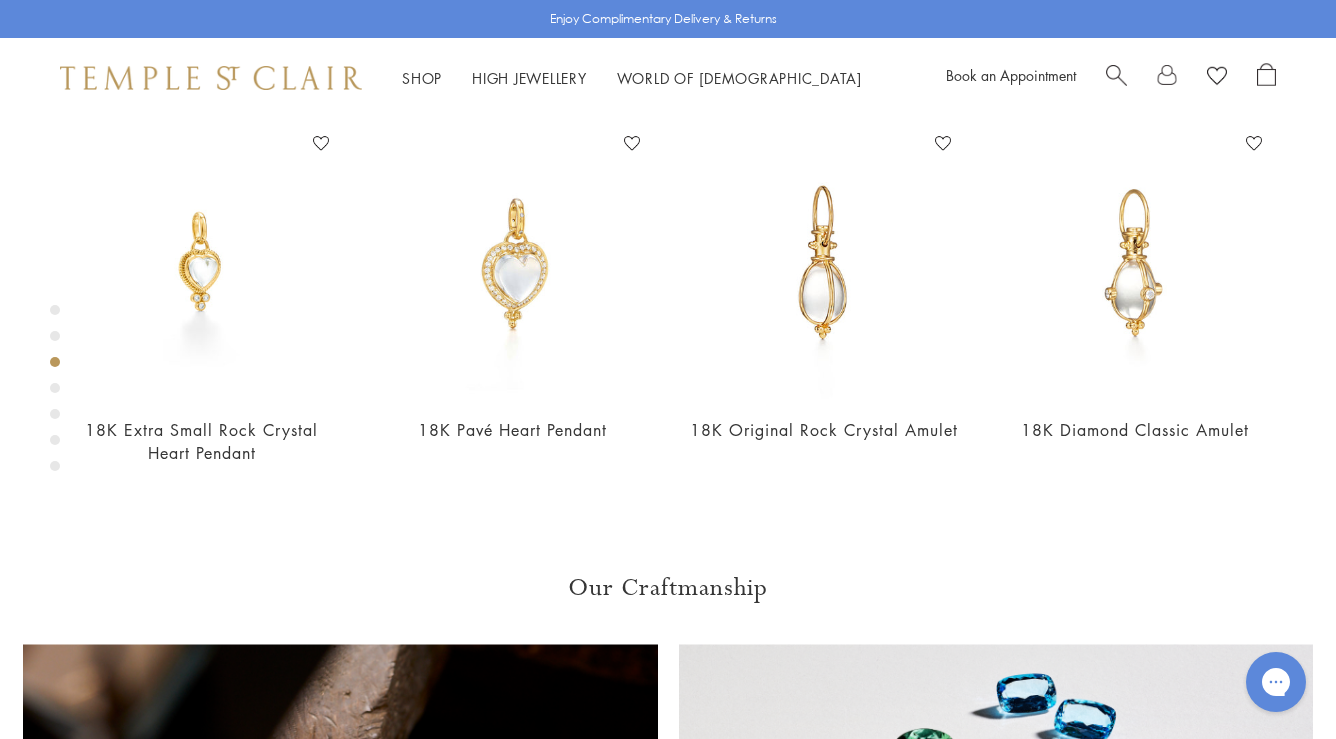 click at bounding box center (55, 393) 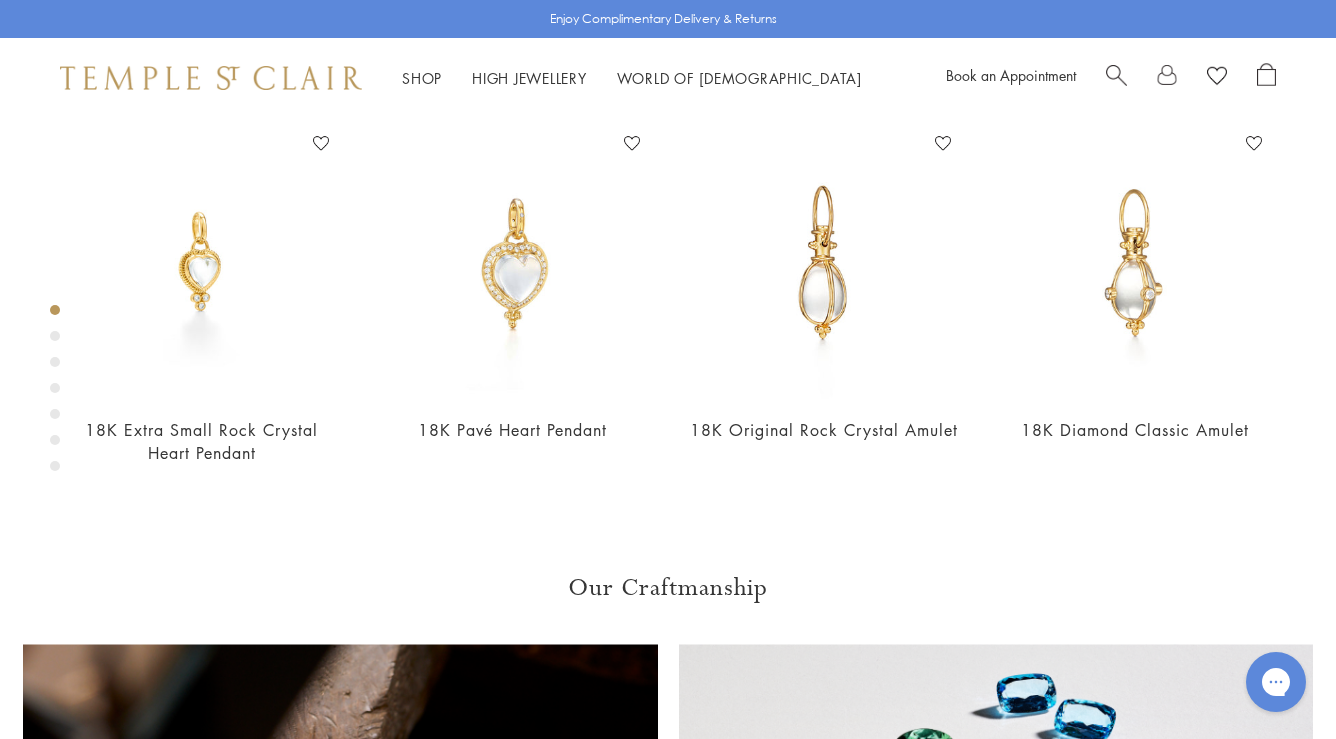 click at bounding box center [55, 393] 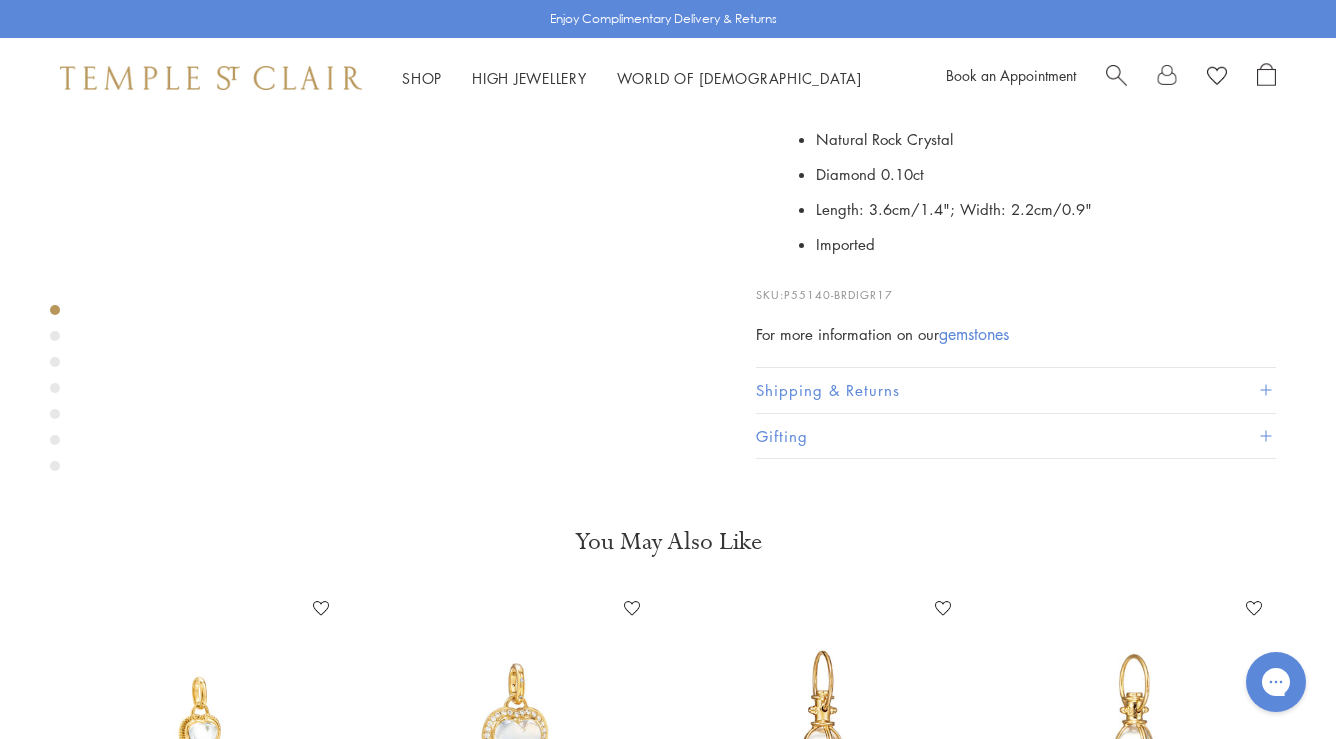 click at bounding box center [55, 440] 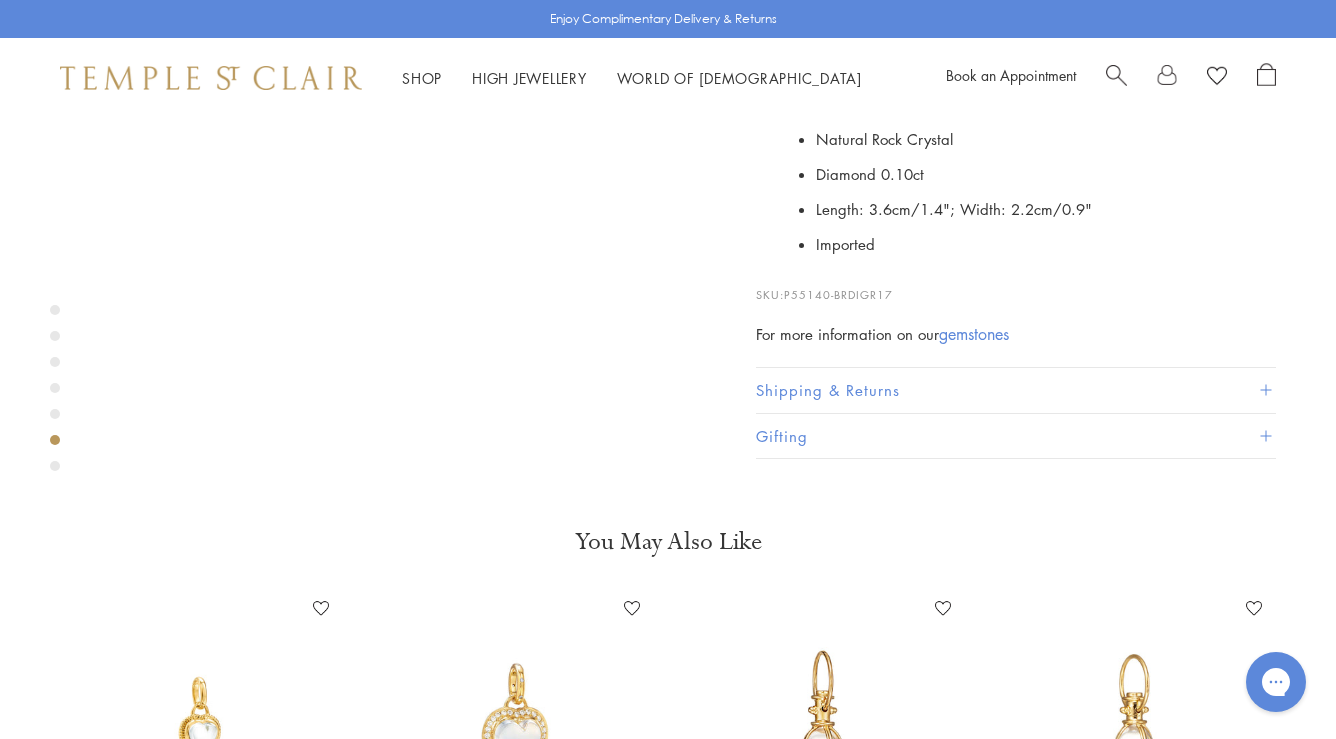 click at bounding box center (55, 466) 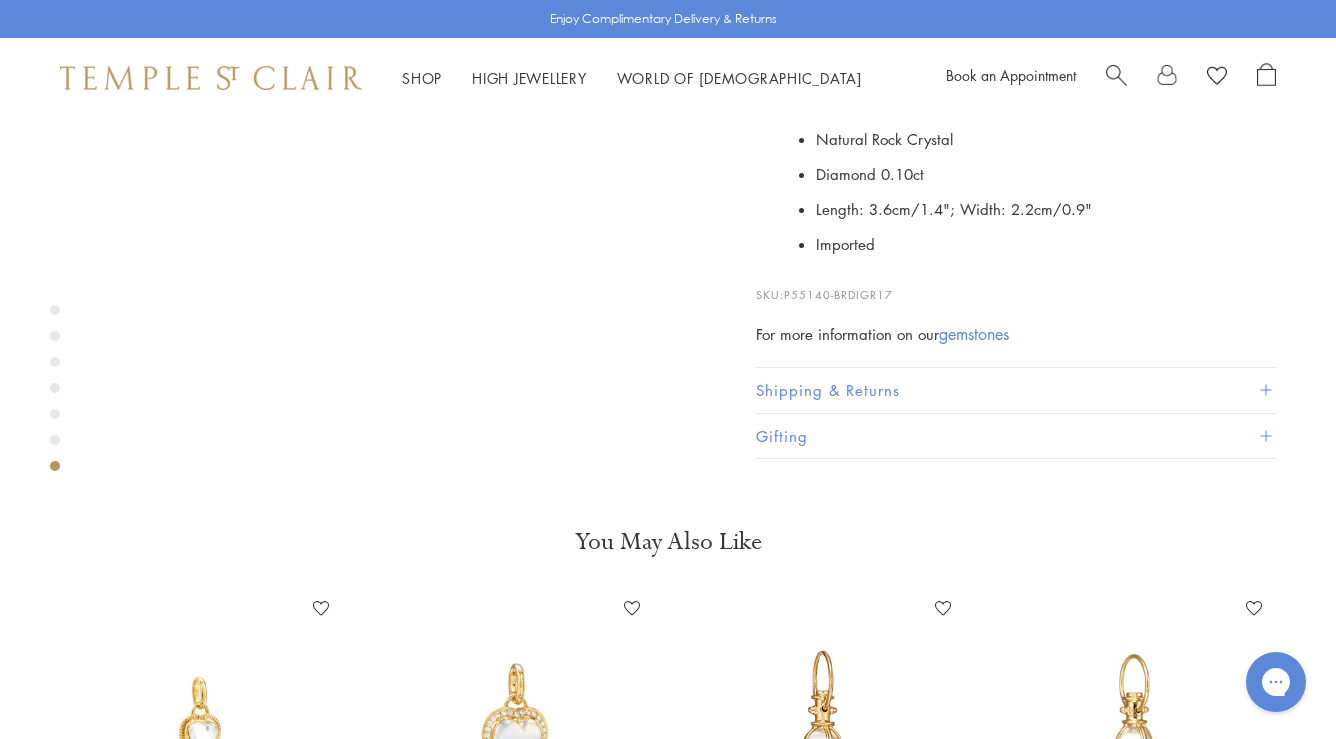 click at bounding box center [55, 388] 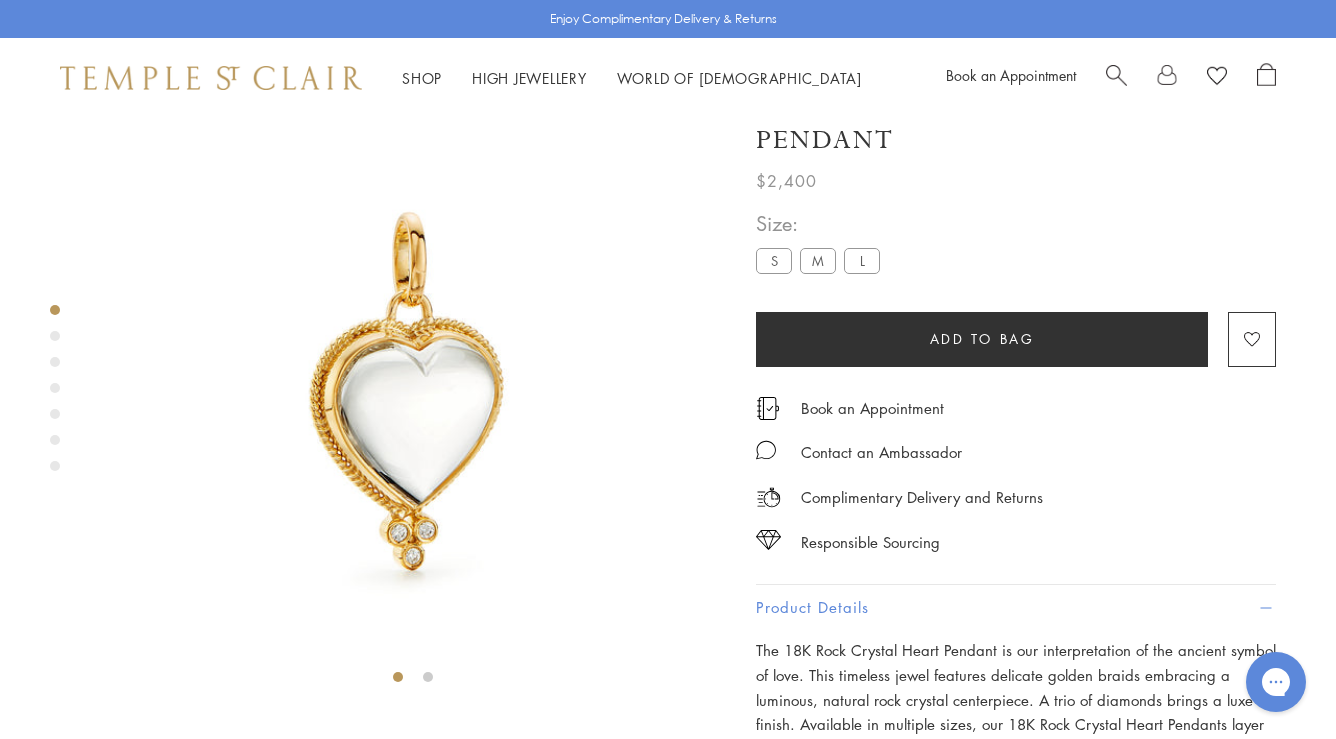 scroll, scrollTop: 38, scrollLeft: 0, axis: vertical 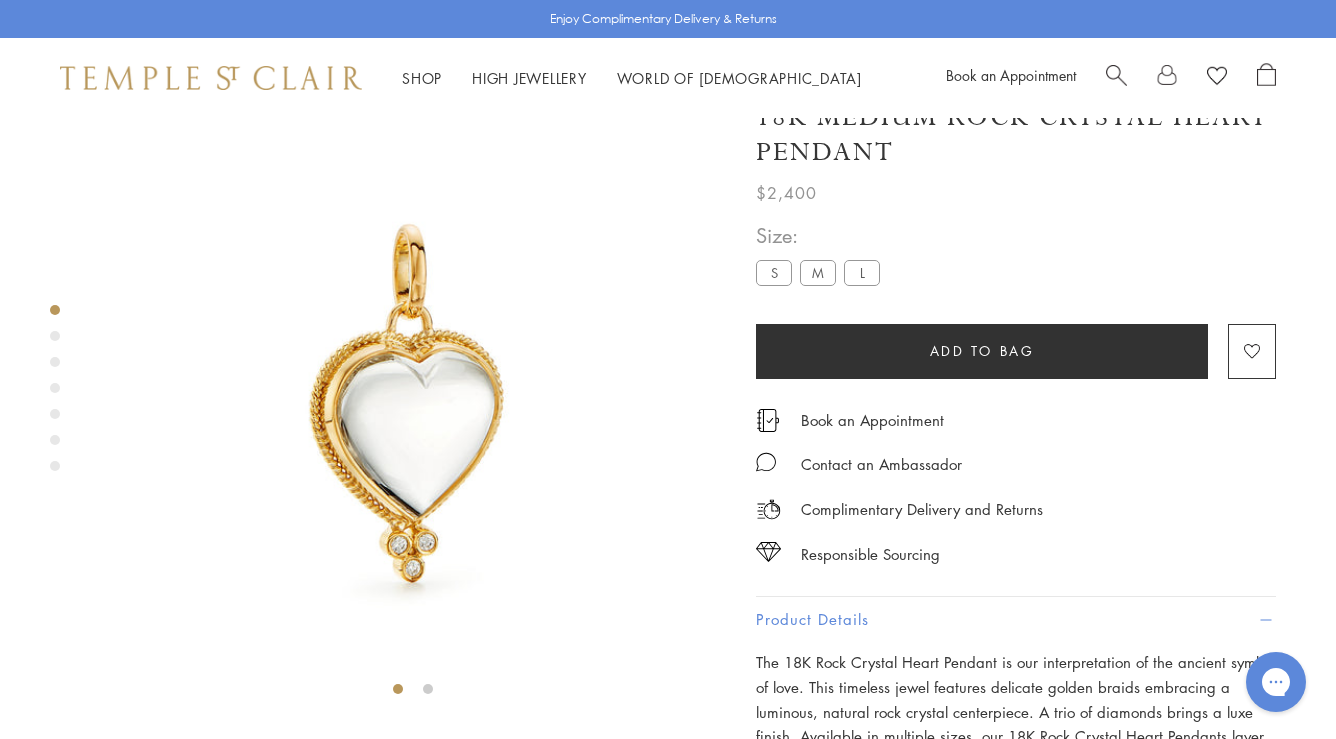 click at bounding box center (55, 336) 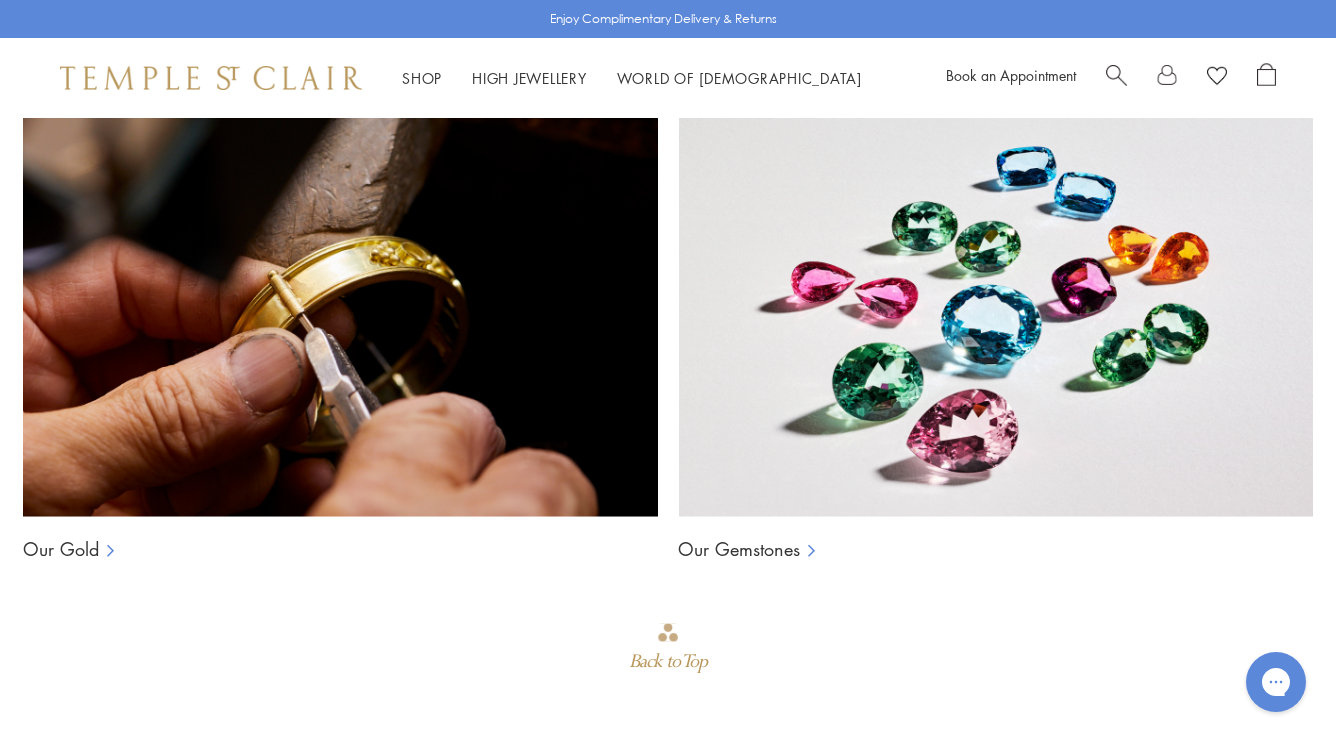 scroll, scrollTop: 1627, scrollLeft: 0, axis: vertical 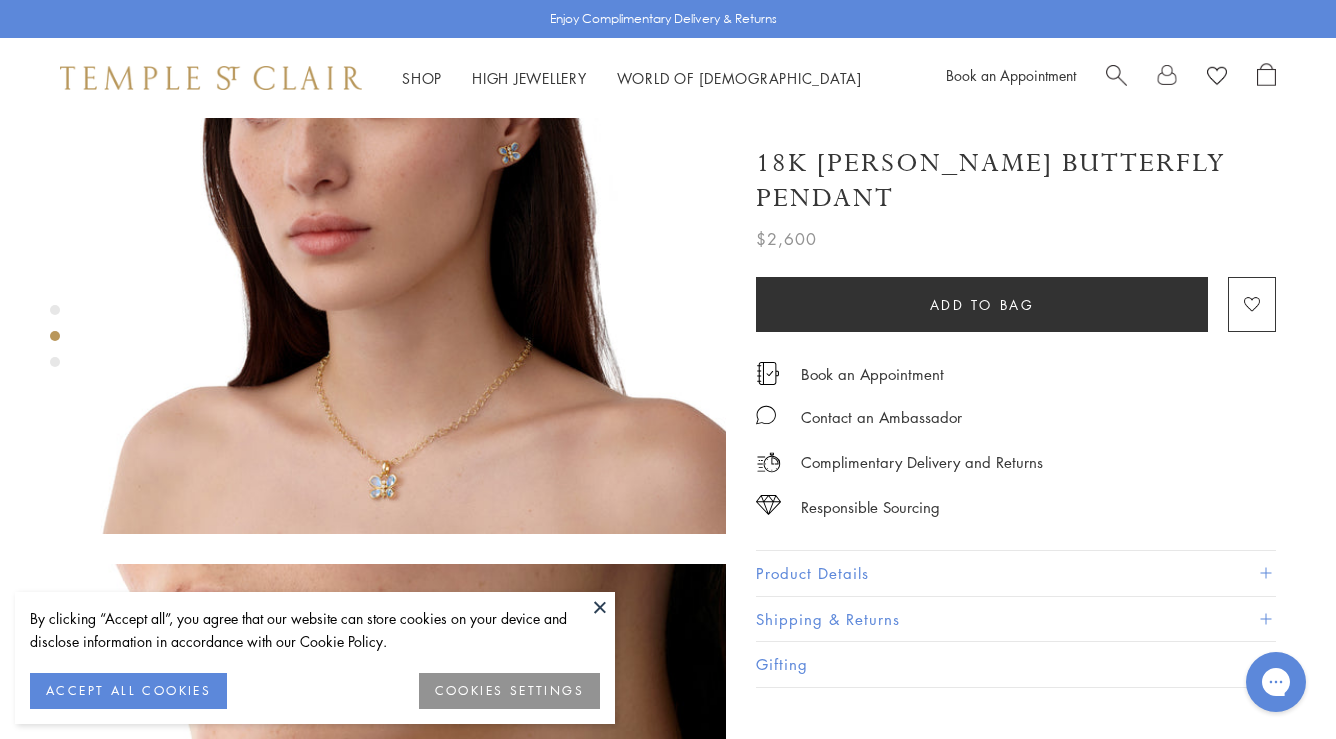 click at bounding box center (600, 607) 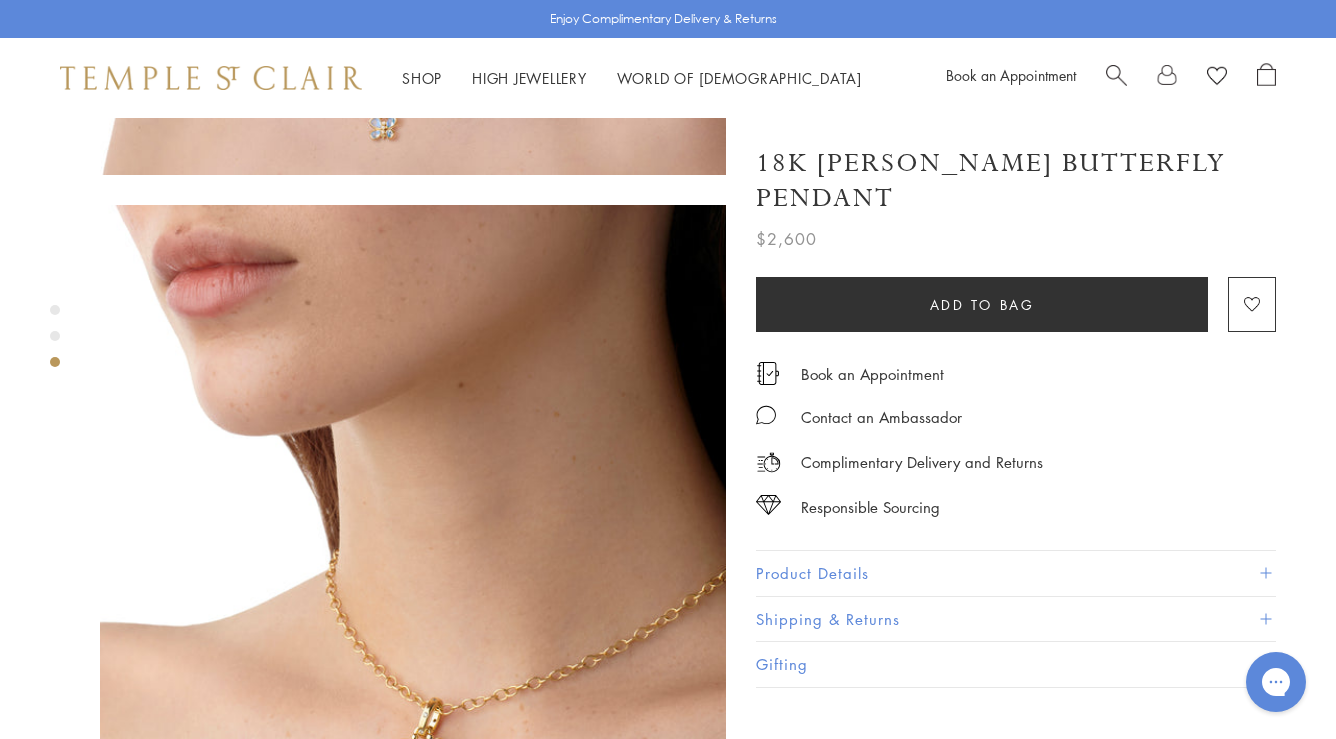 scroll, scrollTop: 1163, scrollLeft: 0, axis: vertical 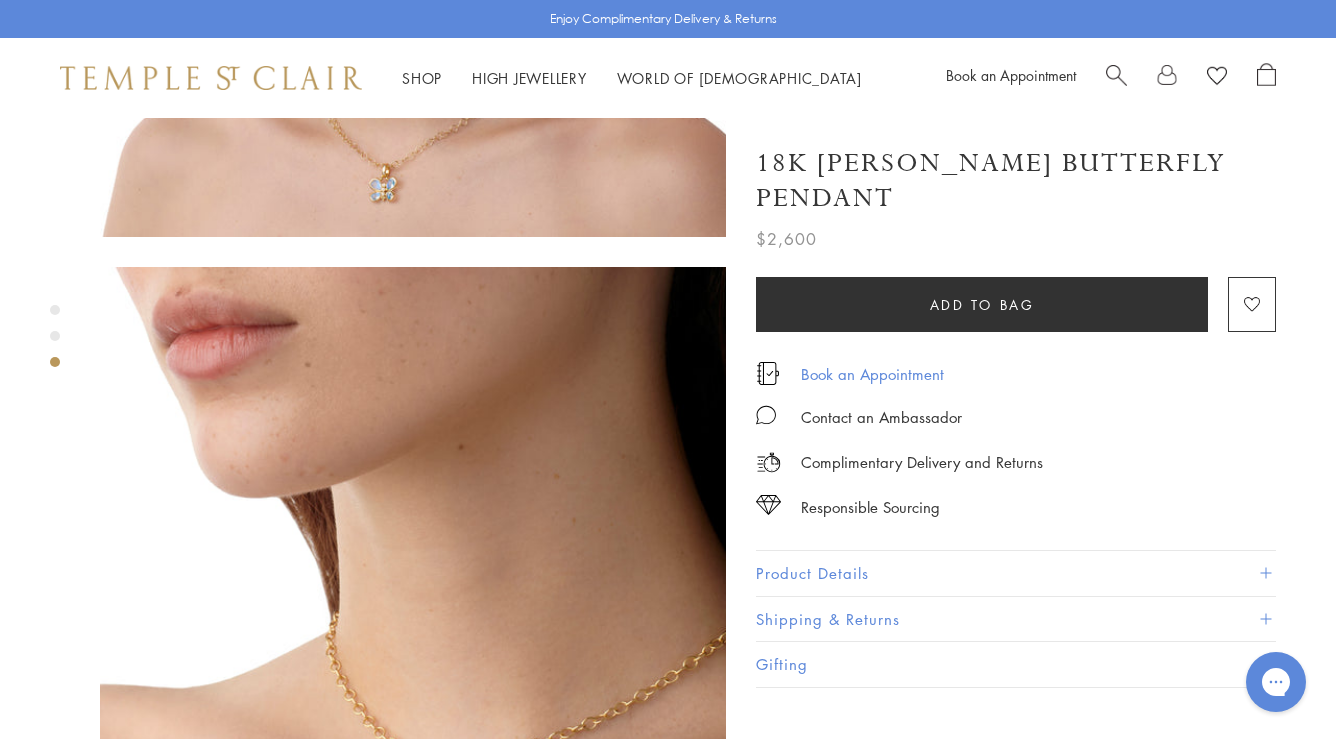 click on "Book an Appointment" at bounding box center (872, 374) 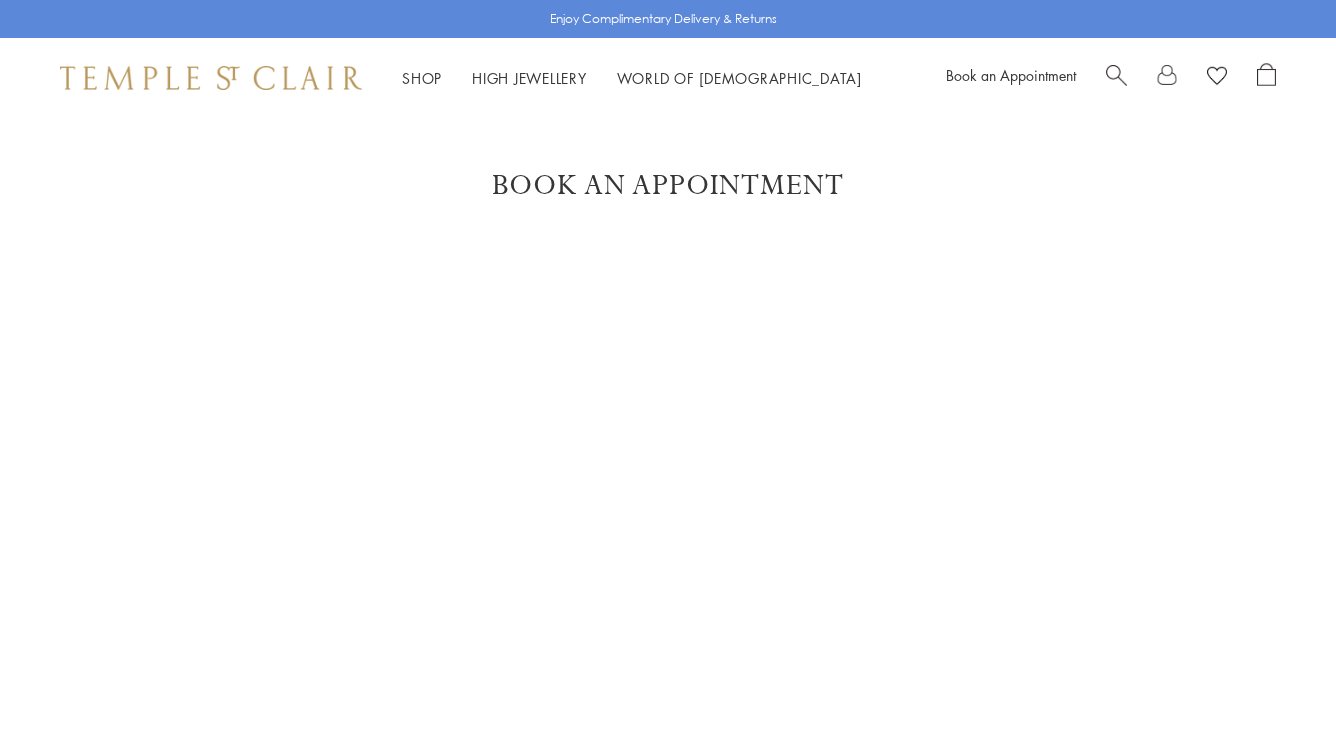 scroll, scrollTop: 0, scrollLeft: 0, axis: both 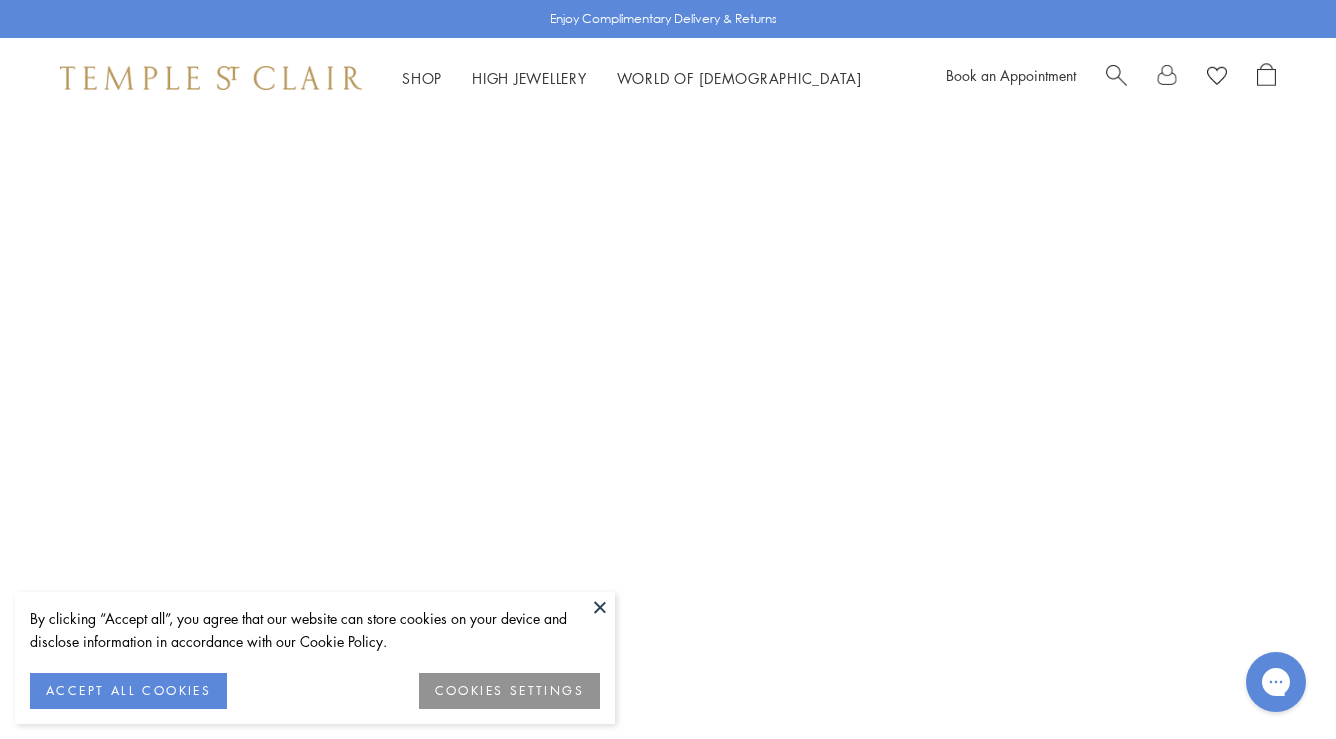 click at bounding box center [600, 607] 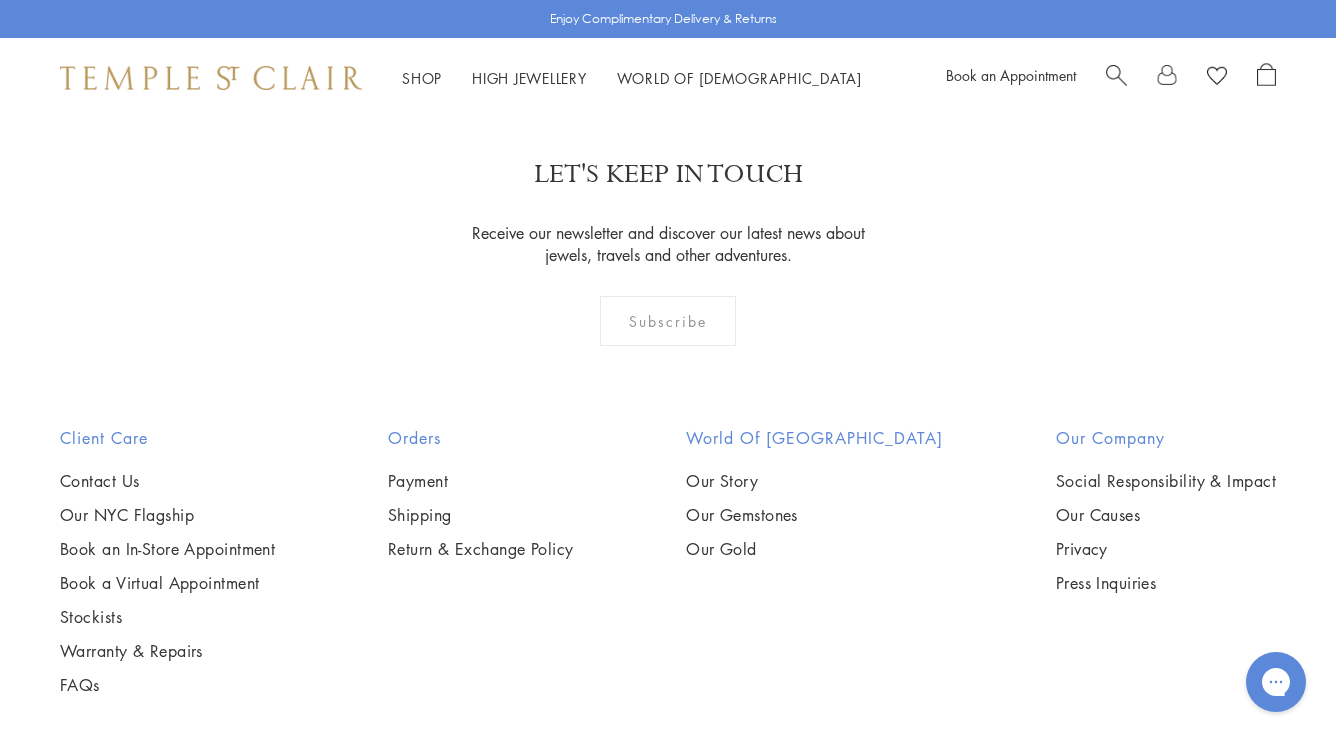 scroll, scrollTop: 937, scrollLeft: 0, axis: vertical 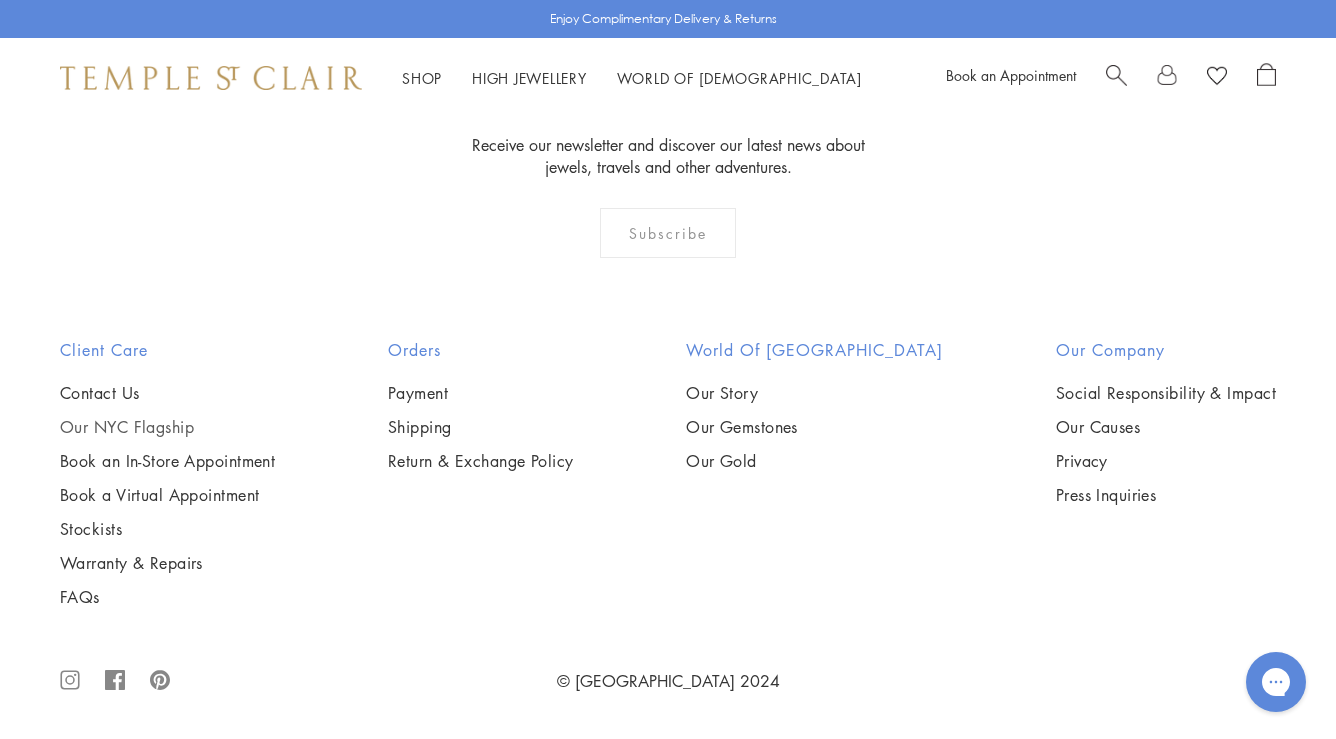 click on "Our NYC Flagship" at bounding box center (167, 427) 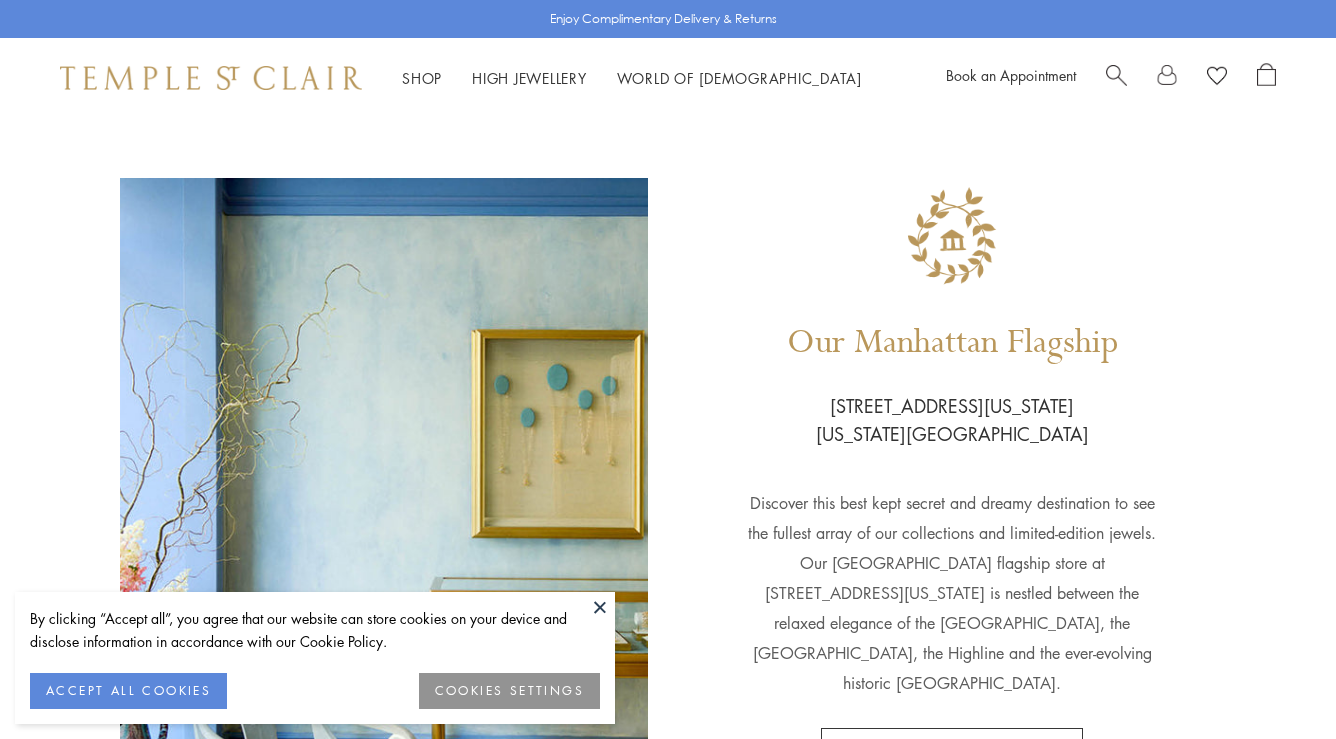 scroll, scrollTop: 0, scrollLeft: 0, axis: both 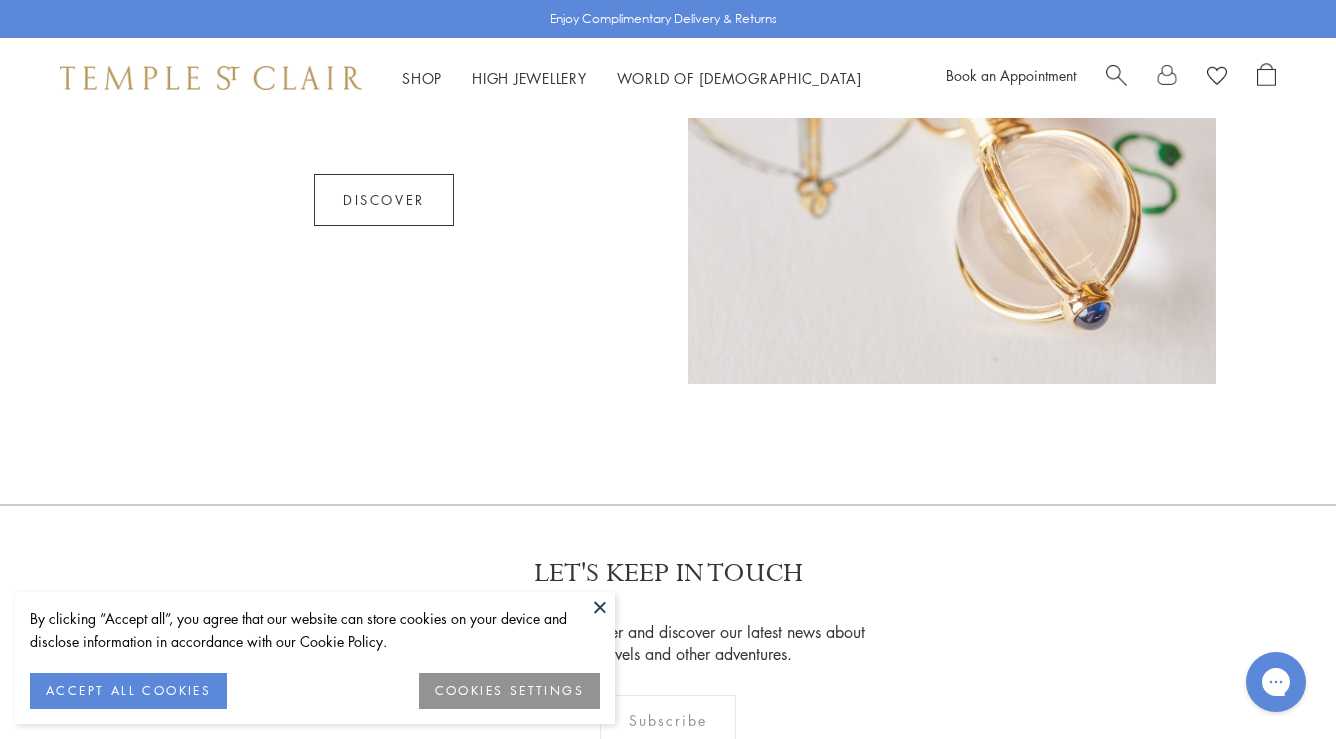 click at bounding box center (600, 607) 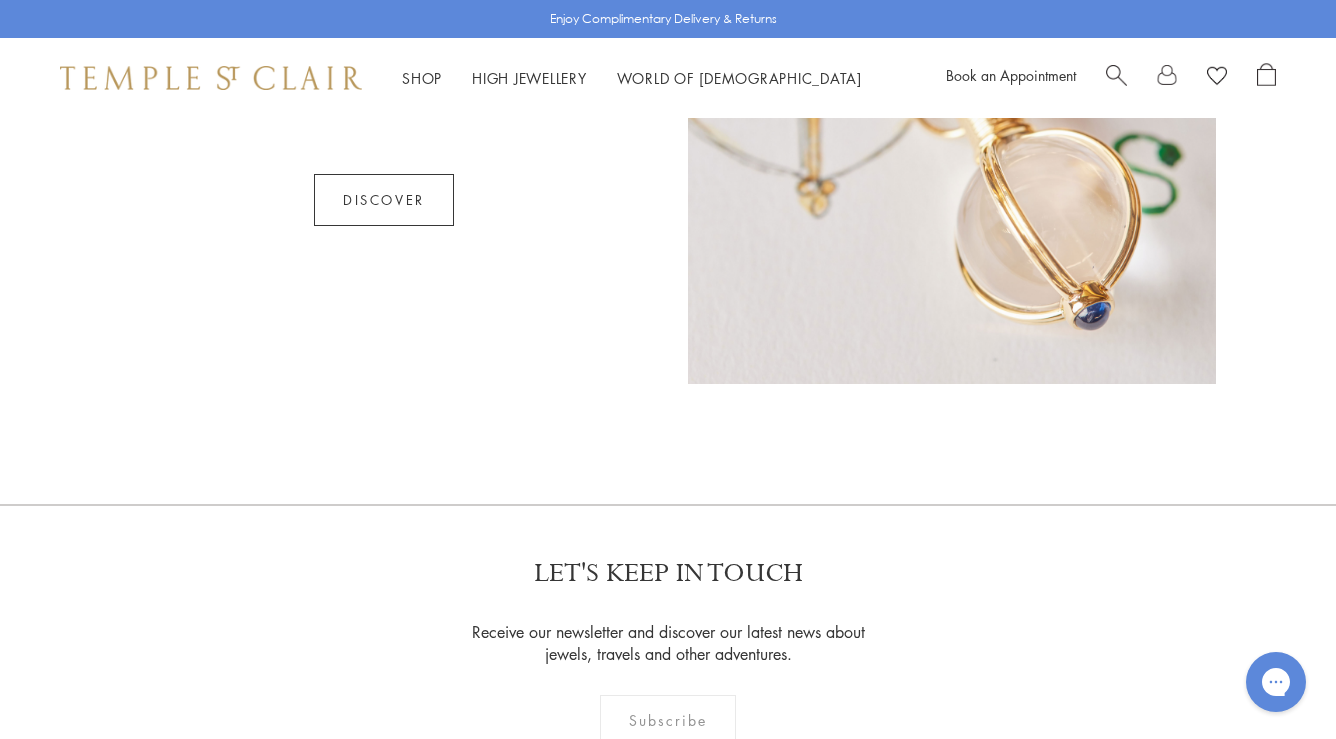 scroll, scrollTop: 0, scrollLeft: 0, axis: both 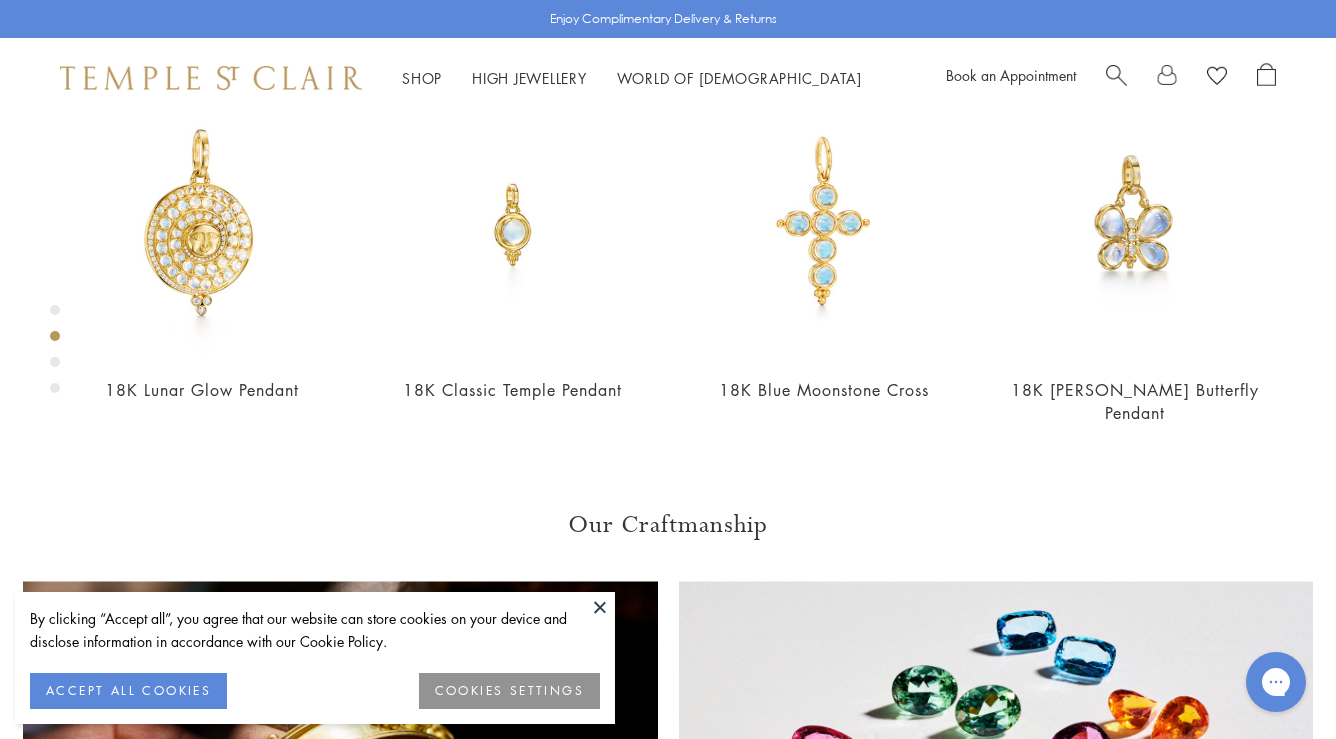 click at bounding box center (600, 607) 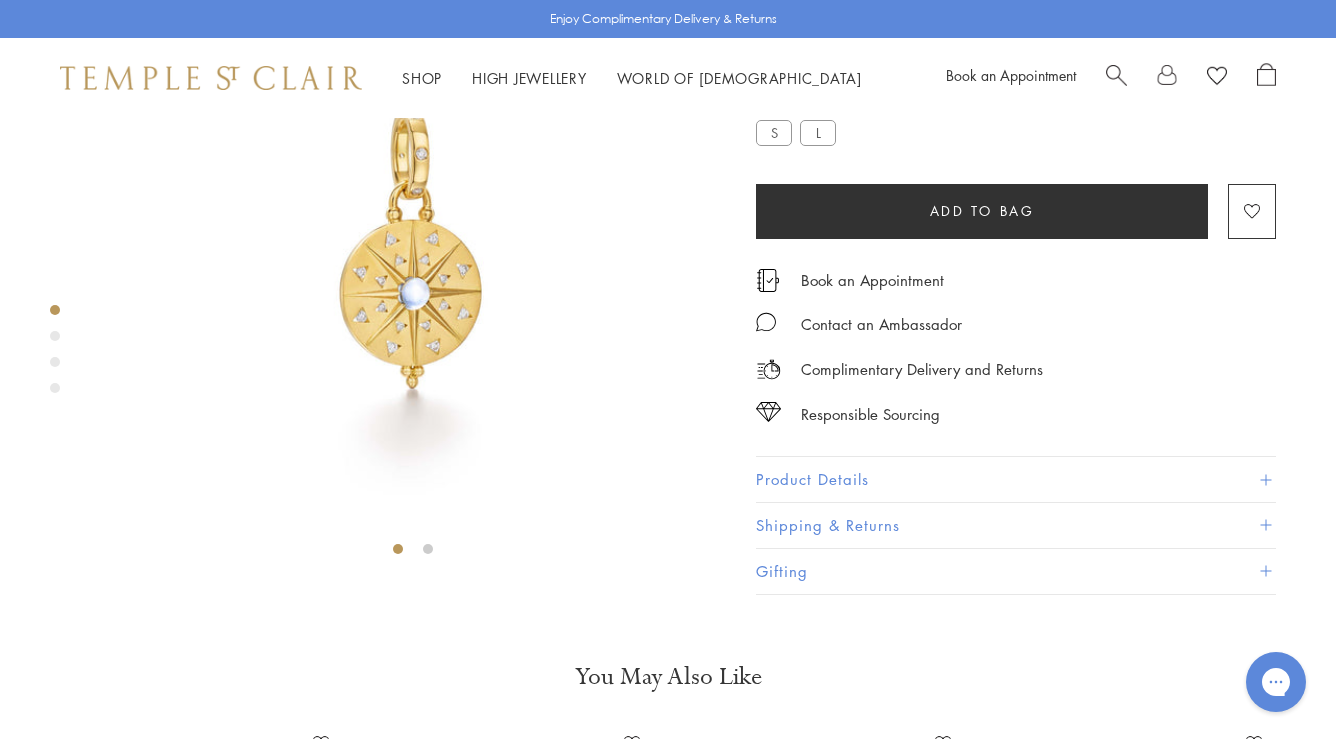 scroll, scrollTop: 85, scrollLeft: 0, axis: vertical 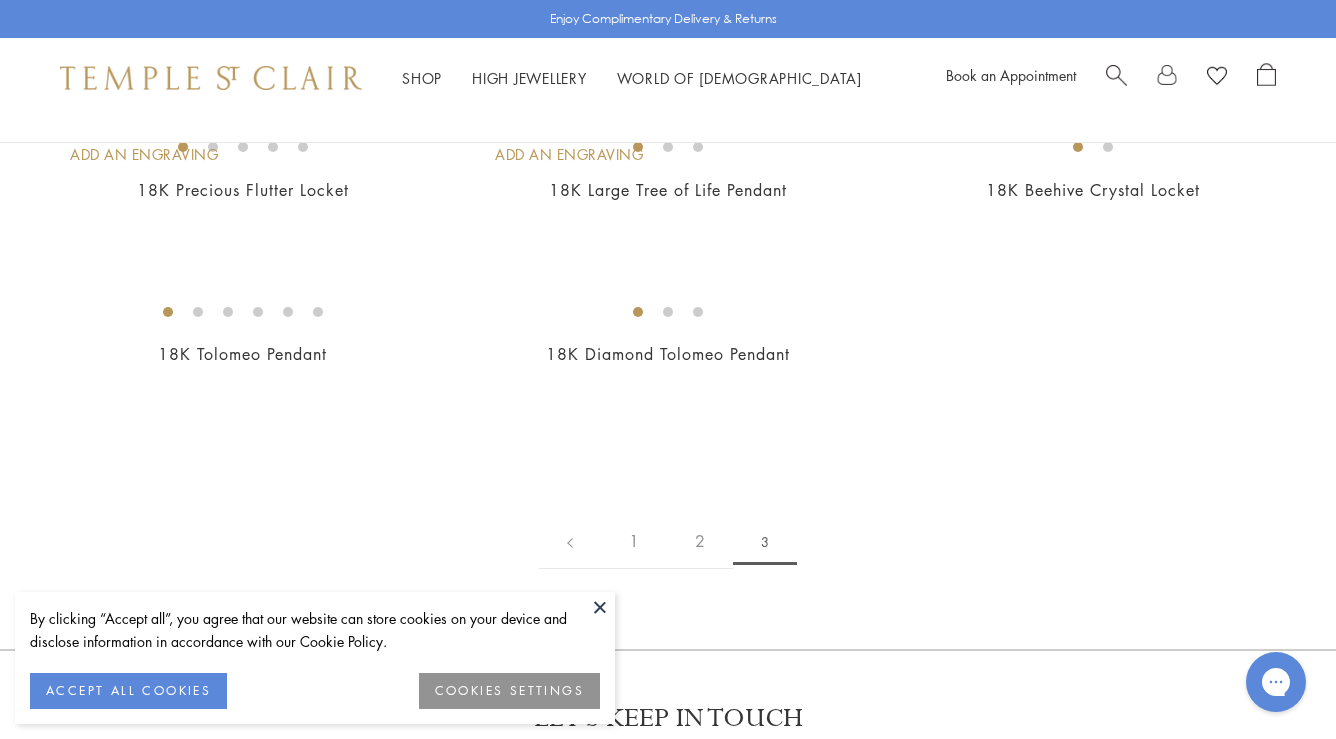 click at bounding box center (600, 607) 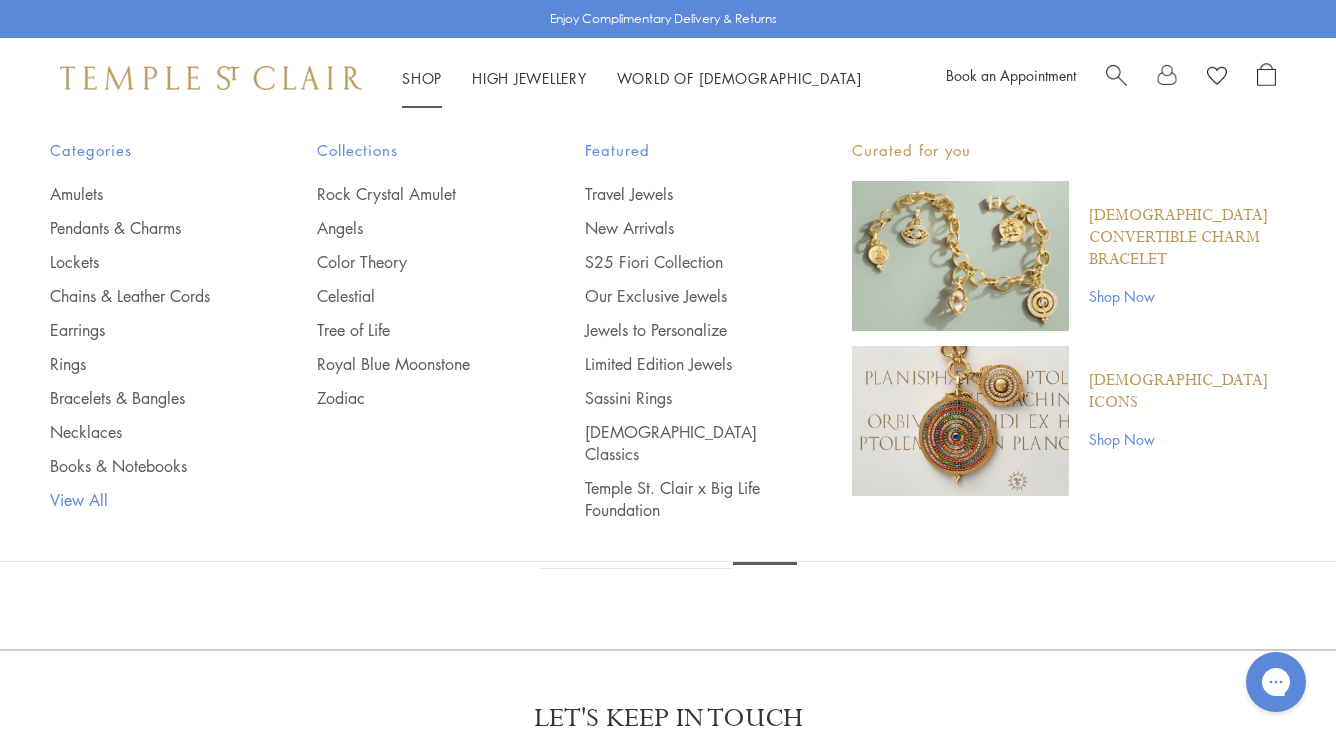 click on "View All" at bounding box center (143, 500) 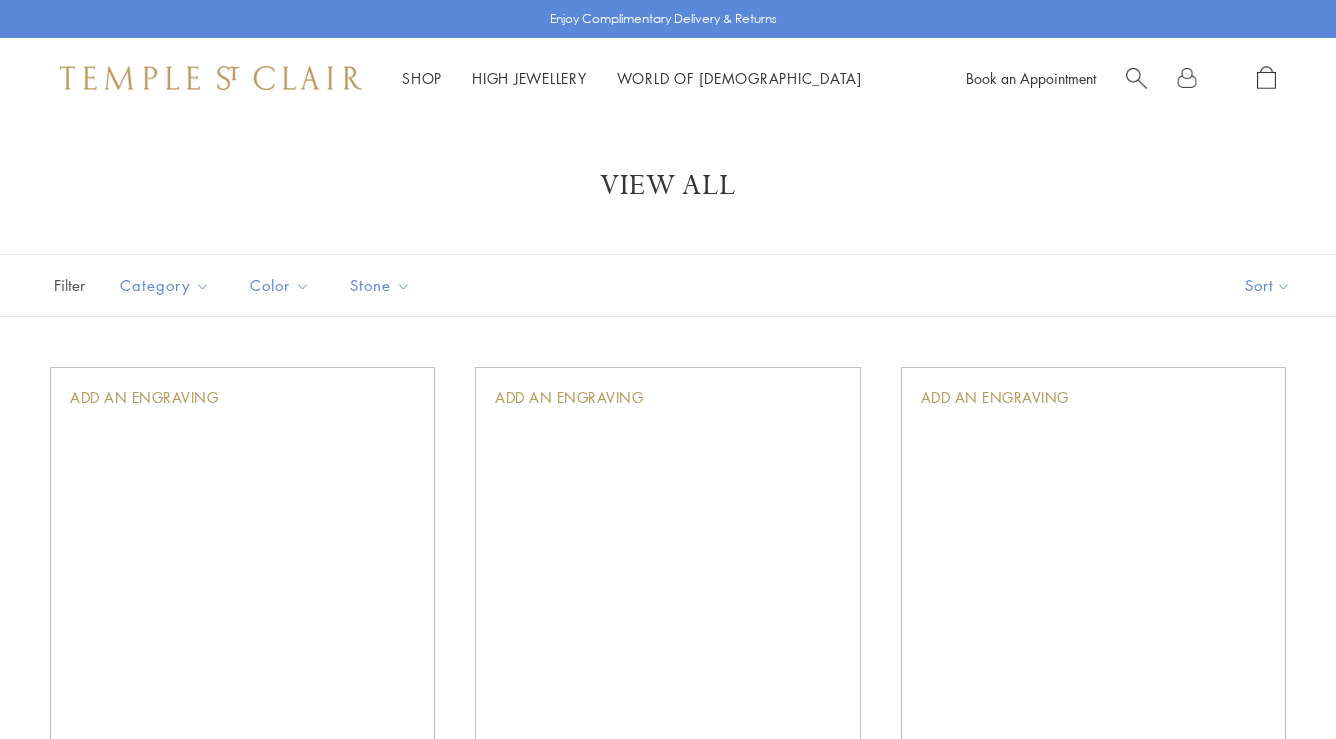 click on "Sort" at bounding box center [1268, 285] 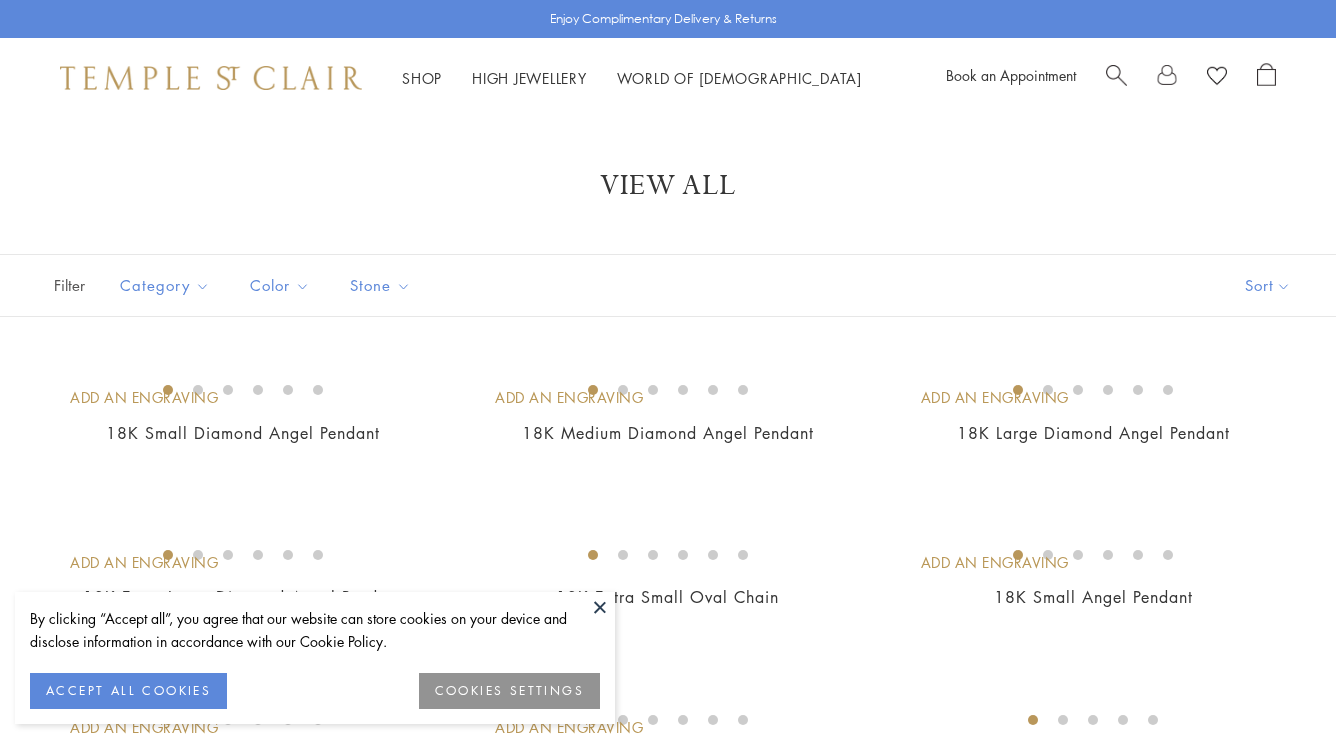 scroll, scrollTop: 0, scrollLeft: 0, axis: both 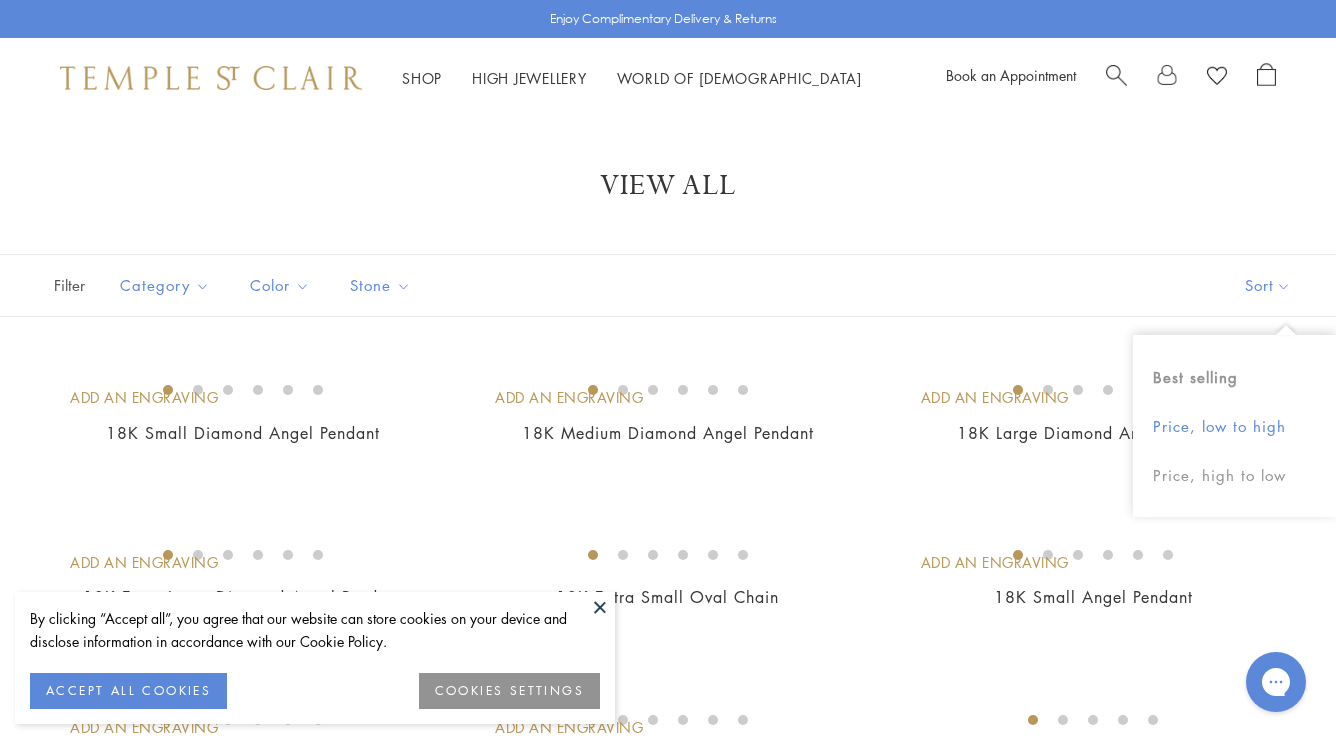 click on "Price, low to high" at bounding box center [1234, 426] 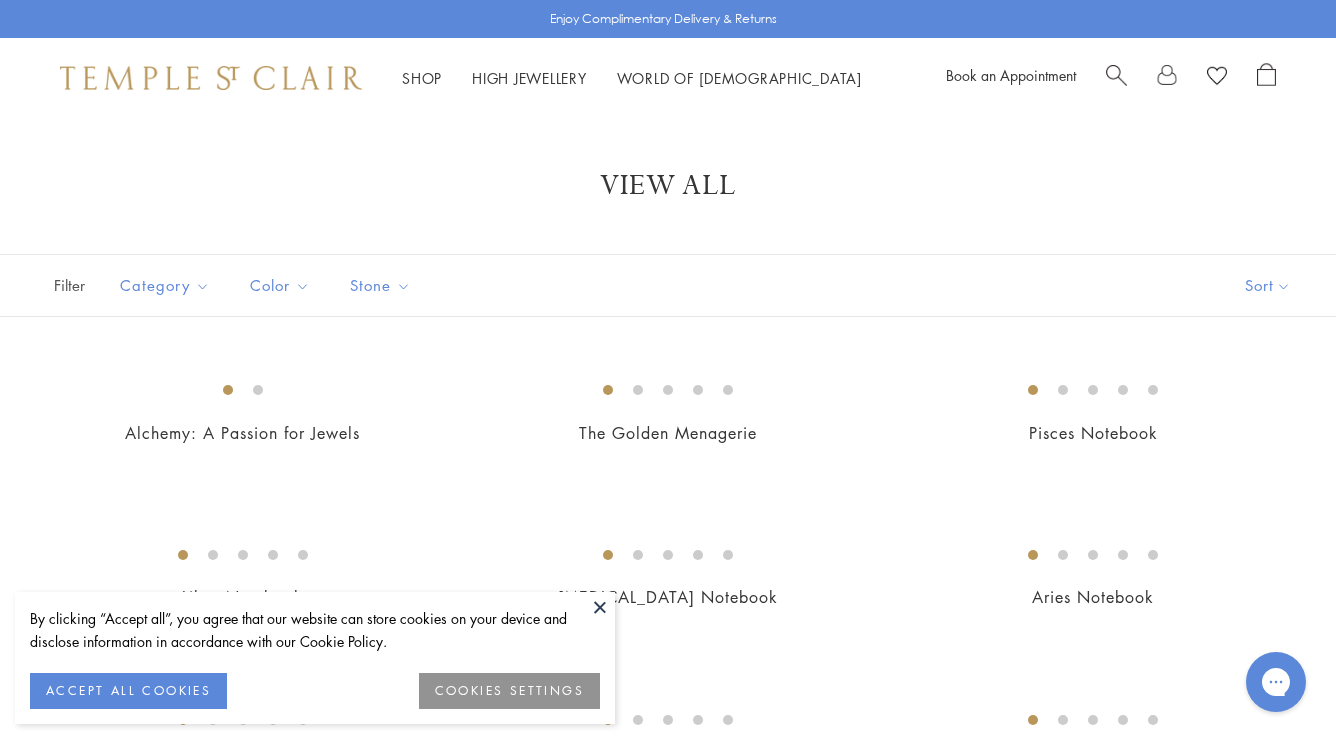 click at bounding box center [600, 607] 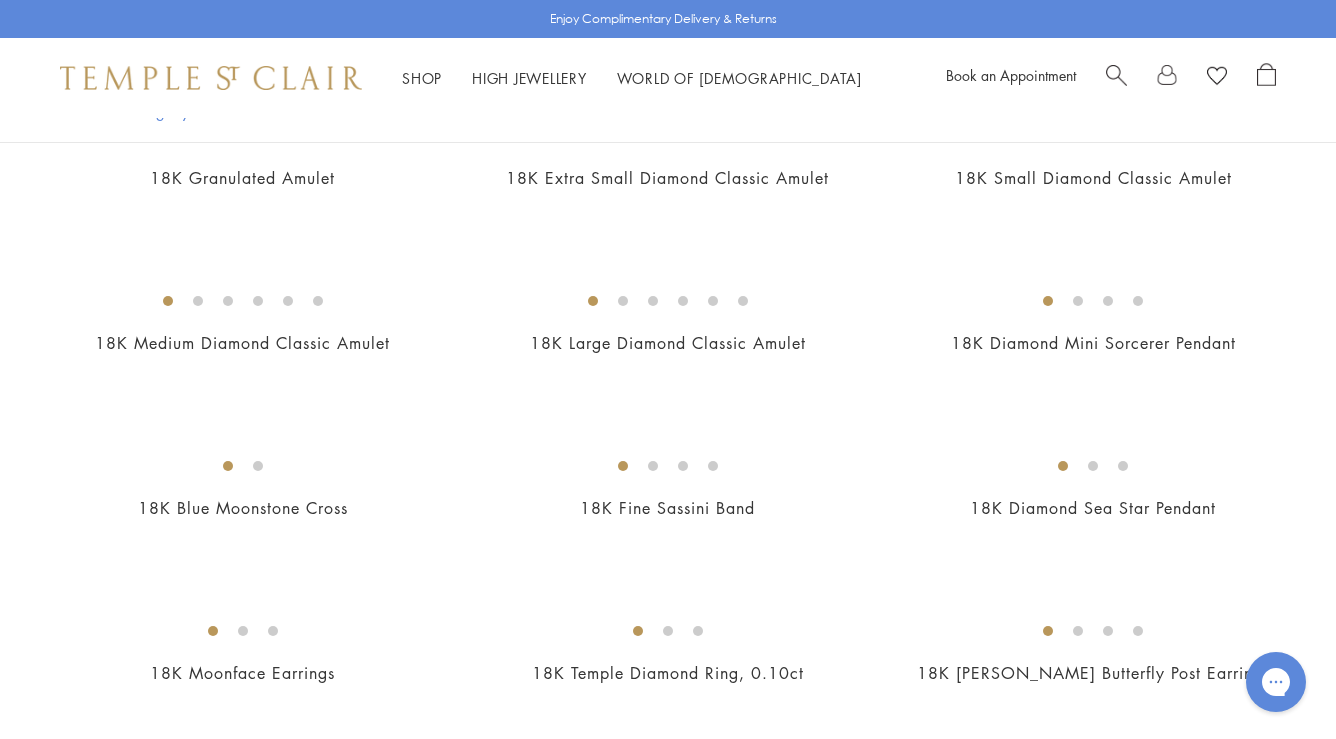 scroll, scrollTop: 2764, scrollLeft: 0, axis: vertical 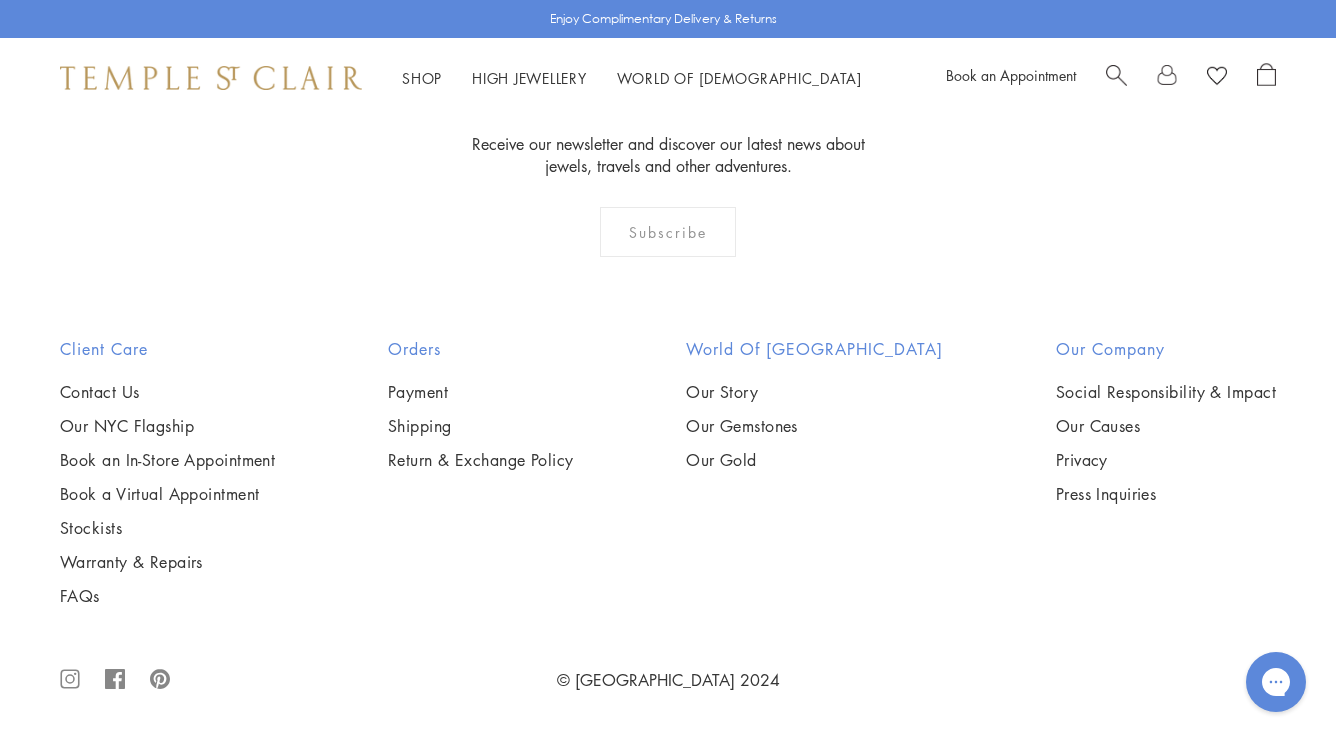 click on "2" at bounding box center (569, -92) 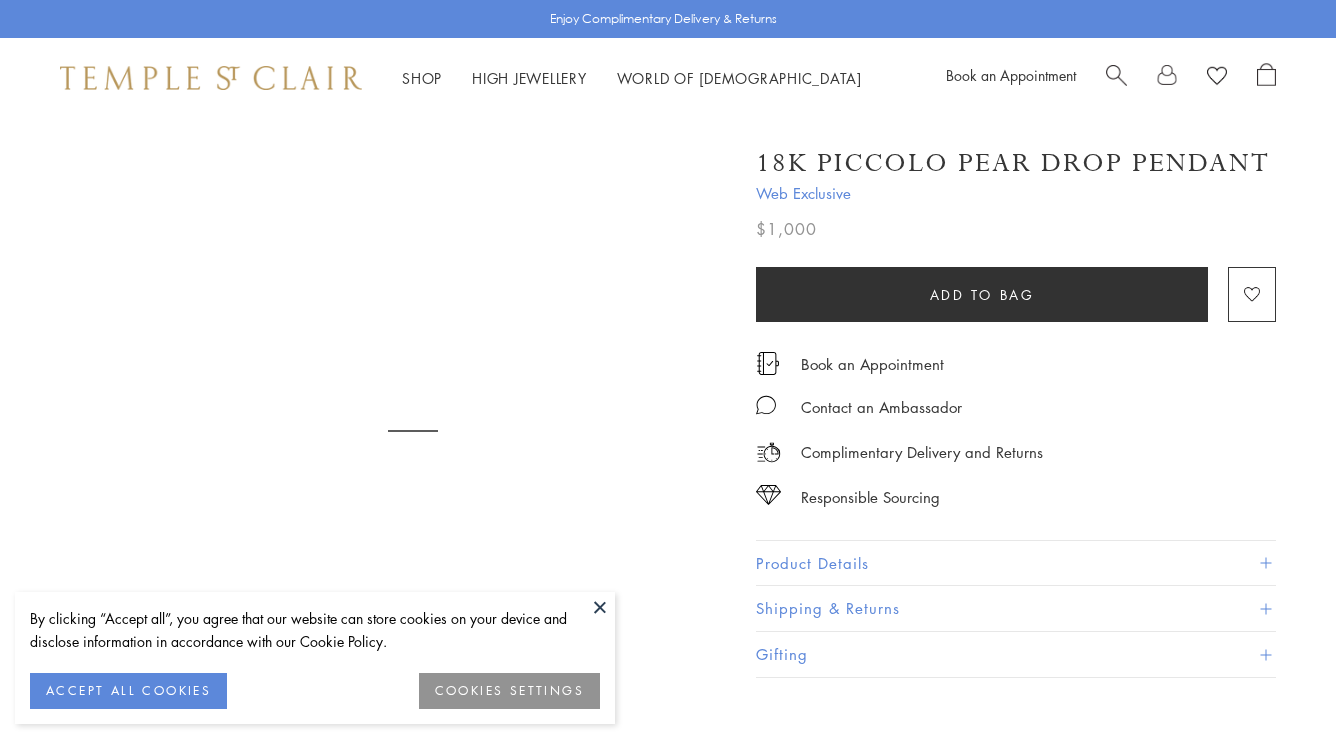 scroll, scrollTop: 0, scrollLeft: 0, axis: both 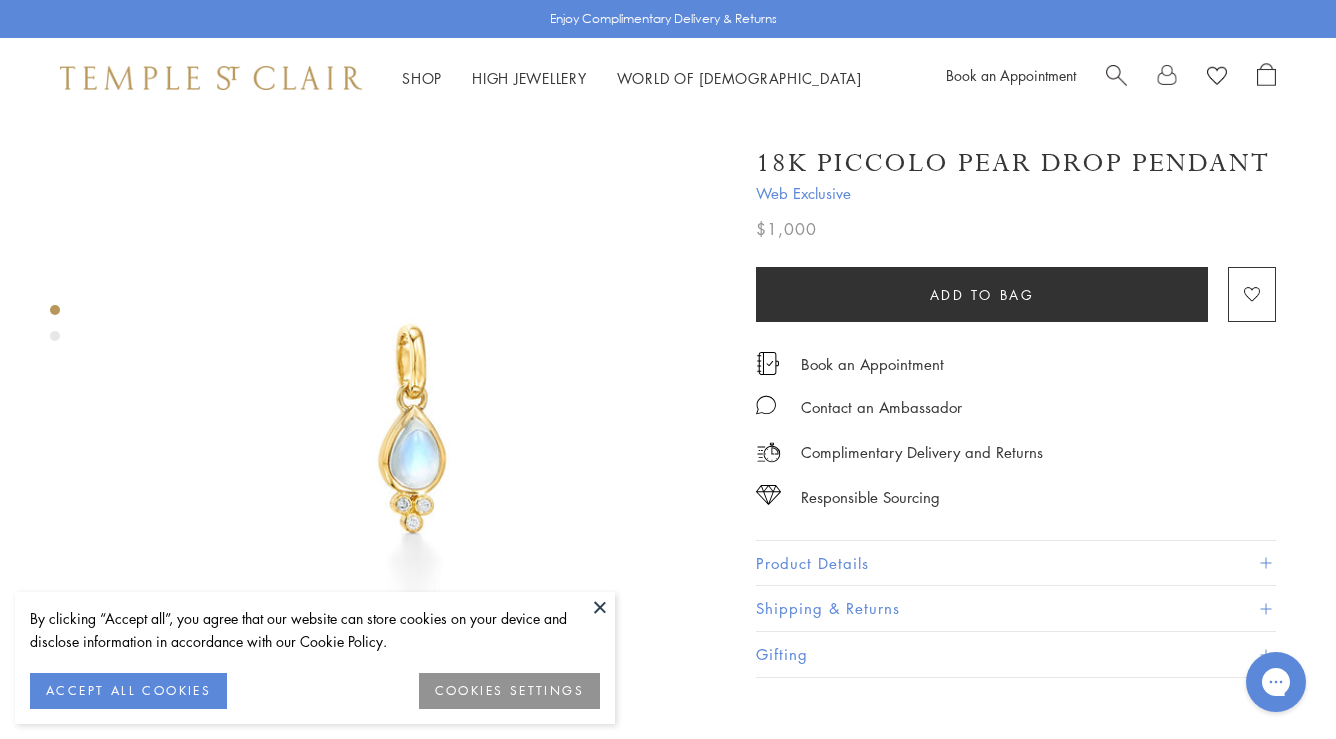 click at bounding box center (600, 607) 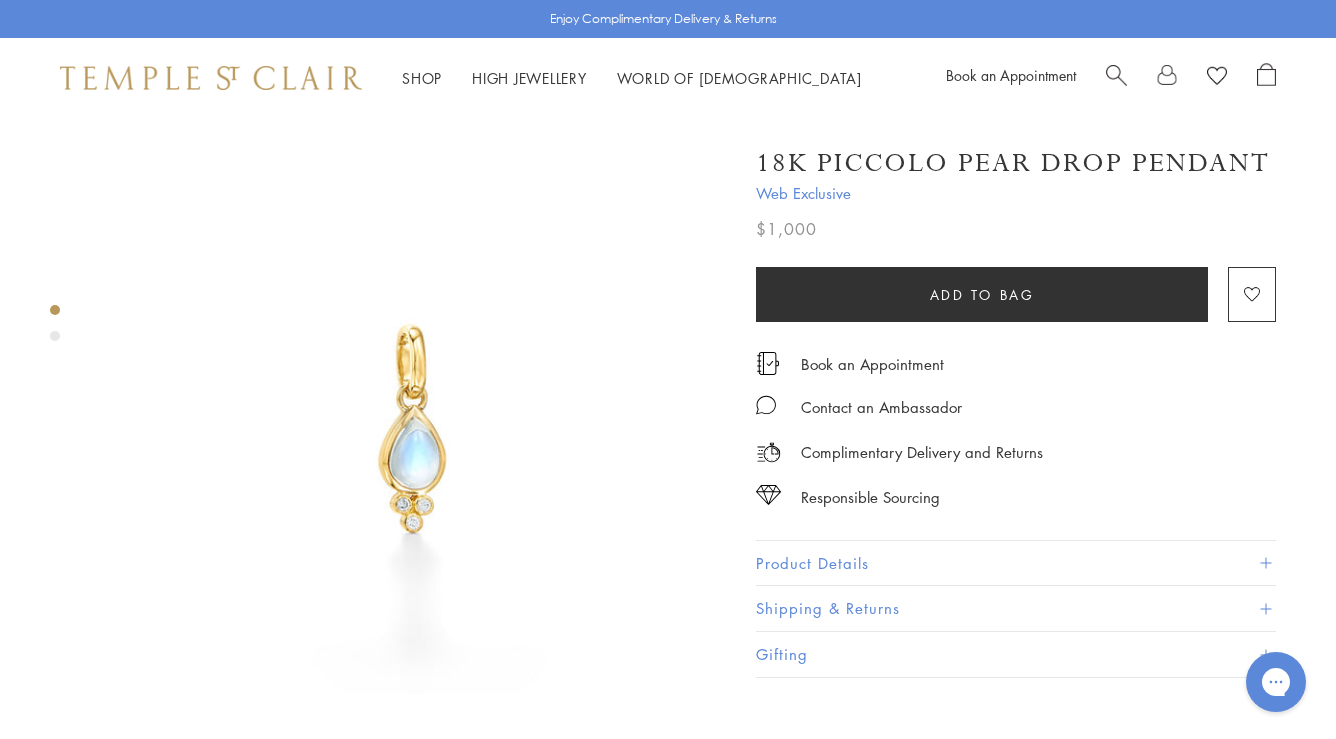click at bounding box center (55, 336) 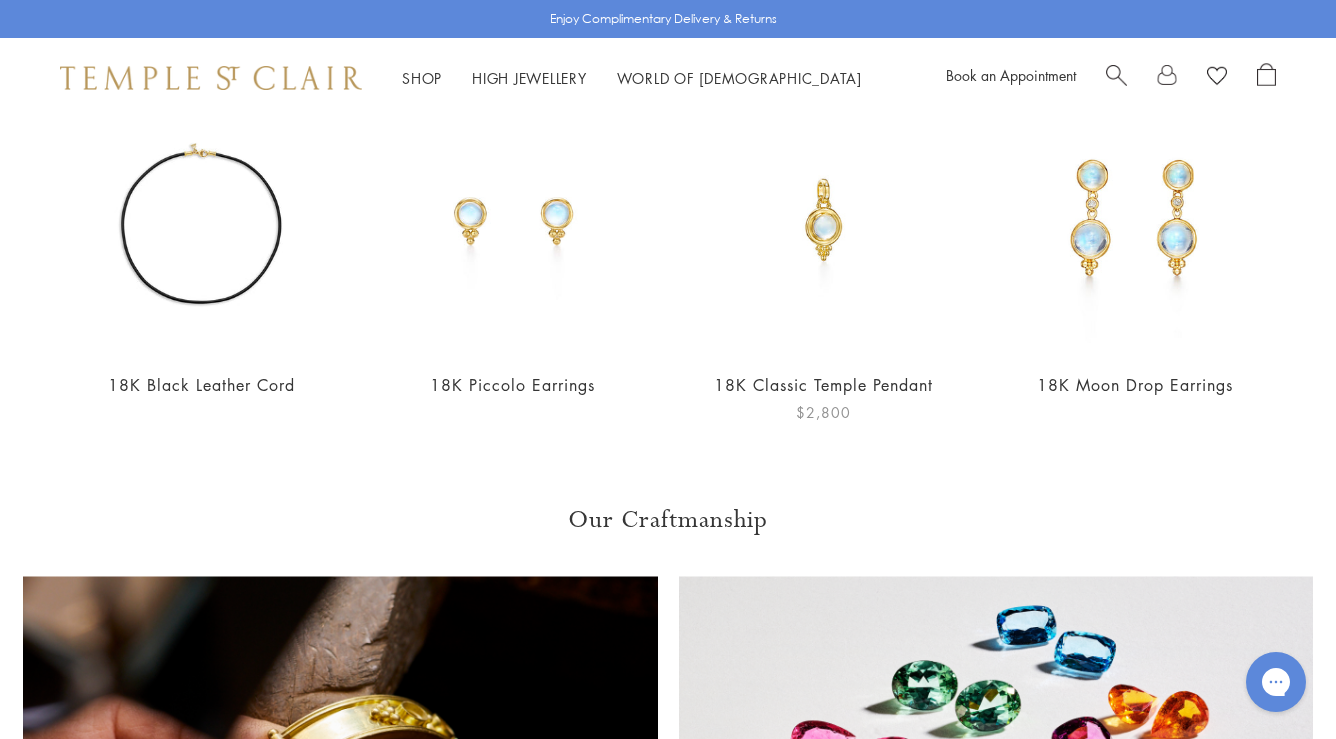 scroll, scrollTop: 1950, scrollLeft: 0, axis: vertical 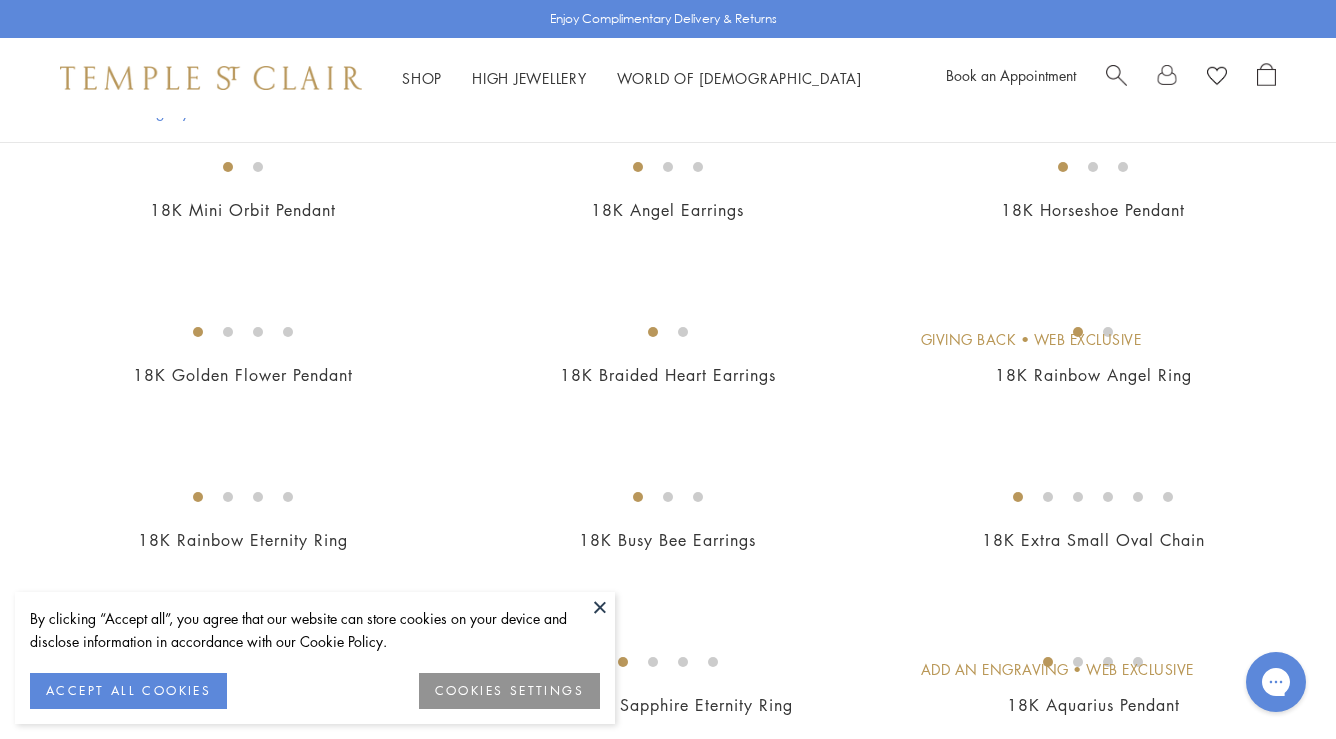 click at bounding box center [600, 607] 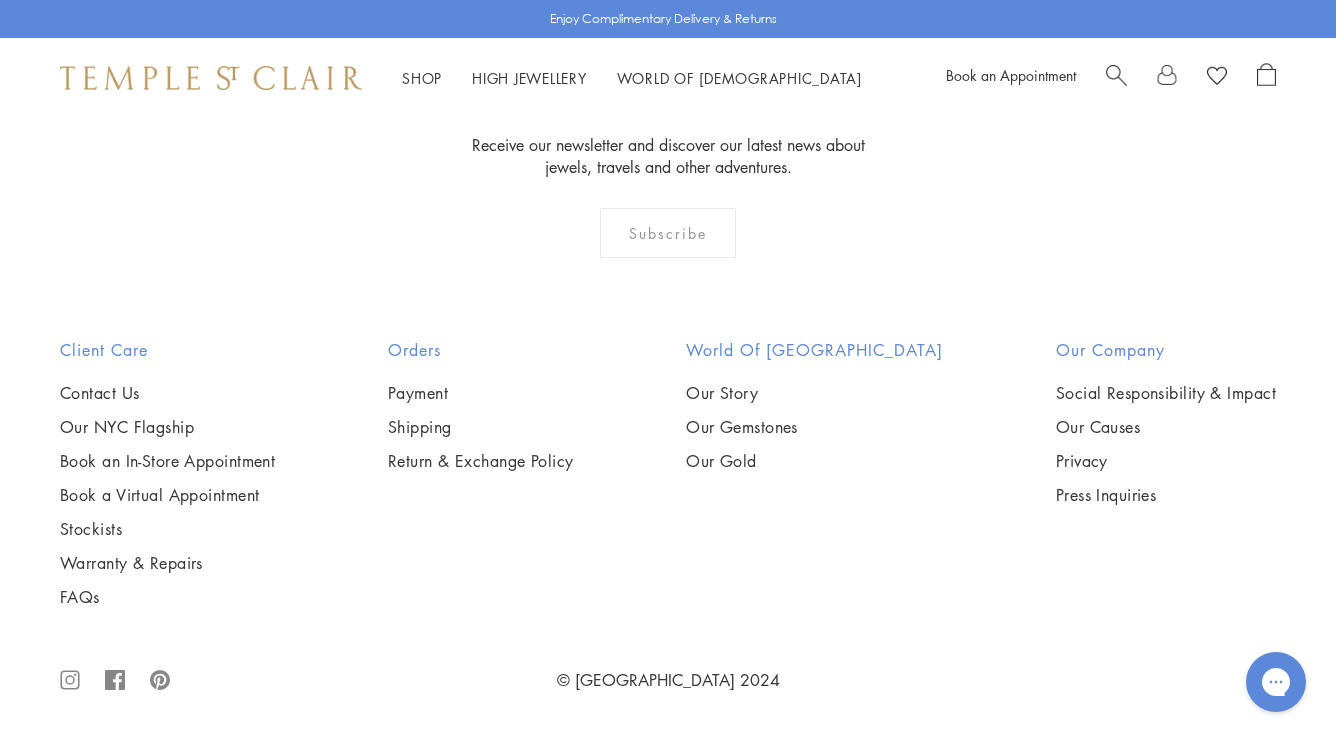 scroll, scrollTop: 7120, scrollLeft: 0, axis: vertical 